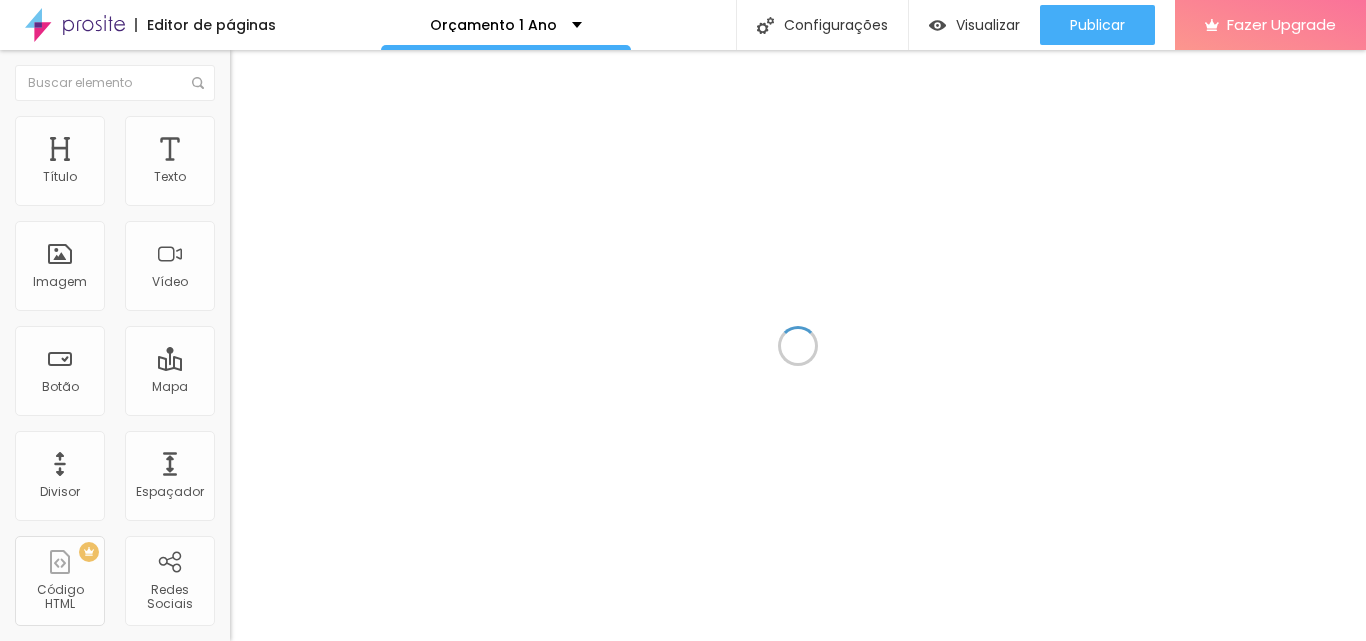 scroll, scrollTop: 0, scrollLeft: 0, axis: both 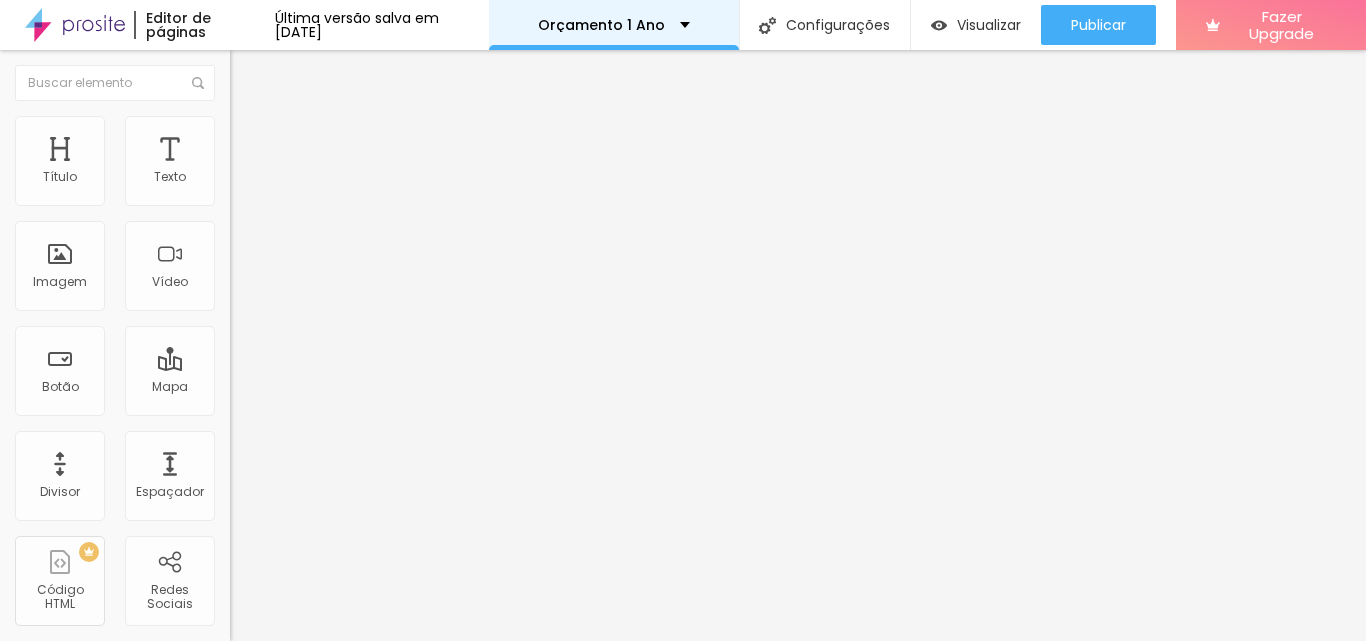 click on "Orçamento 1 Ano" at bounding box center (614, 25) 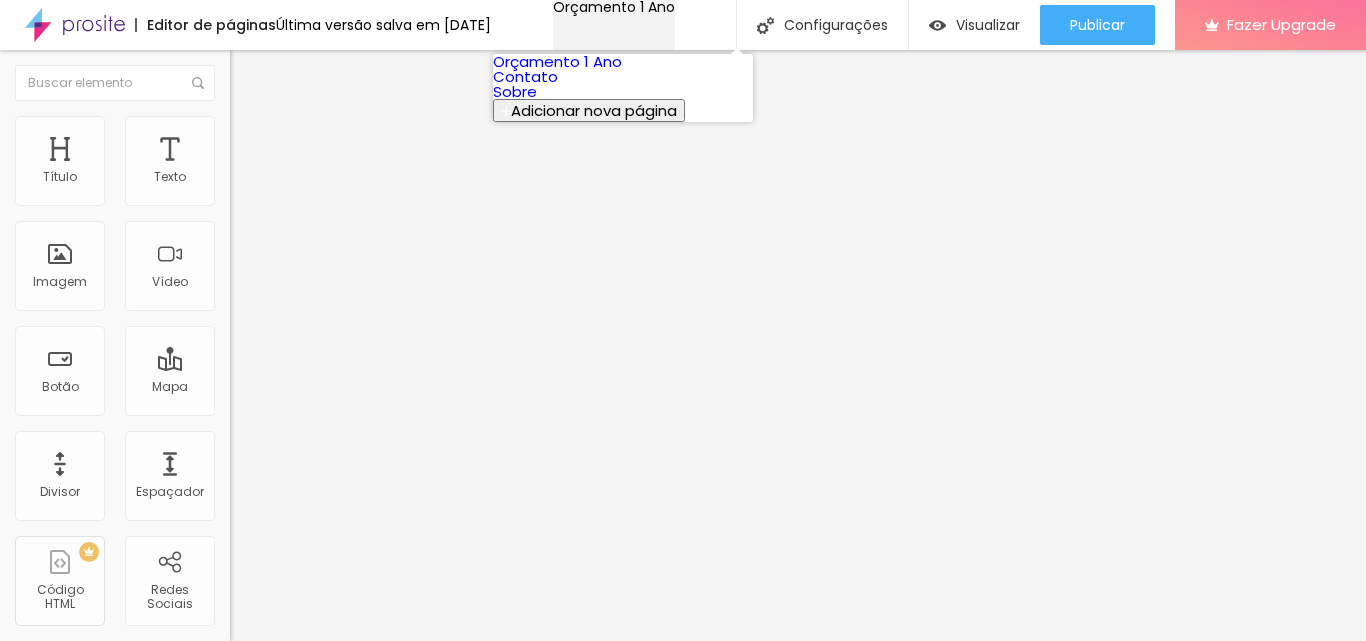 click on "Orçamento 1 Ano" at bounding box center [614, 7] 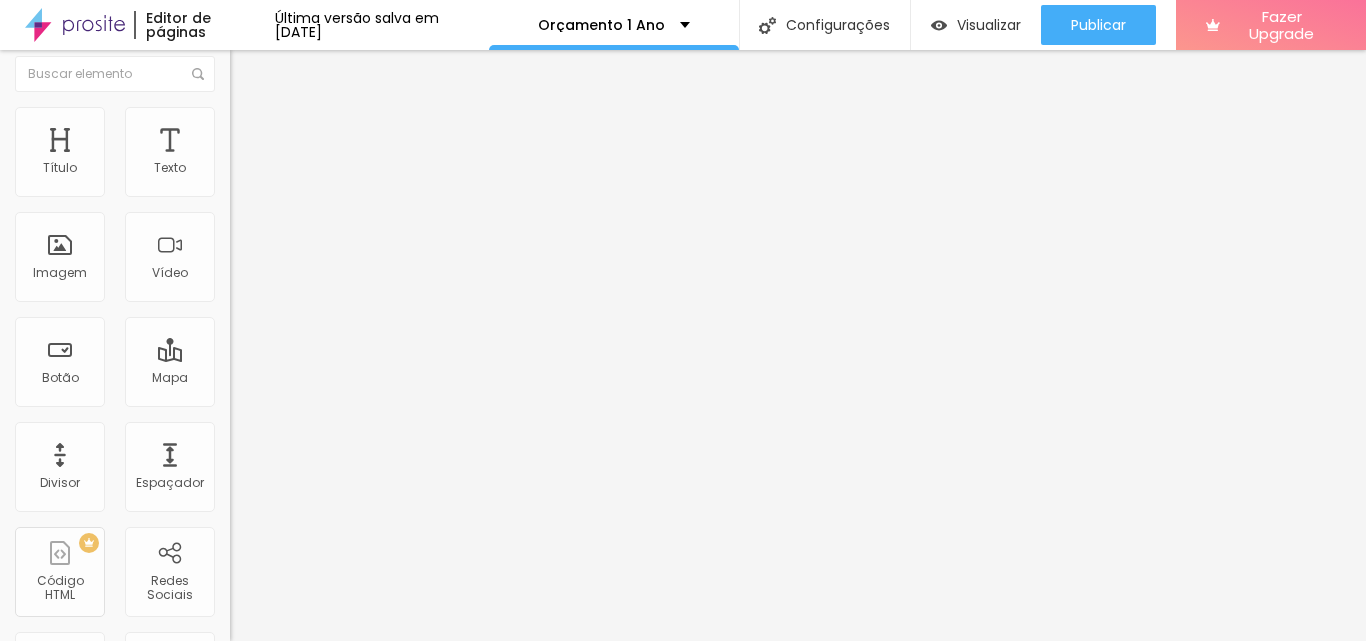 scroll, scrollTop: 0, scrollLeft: 0, axis: both 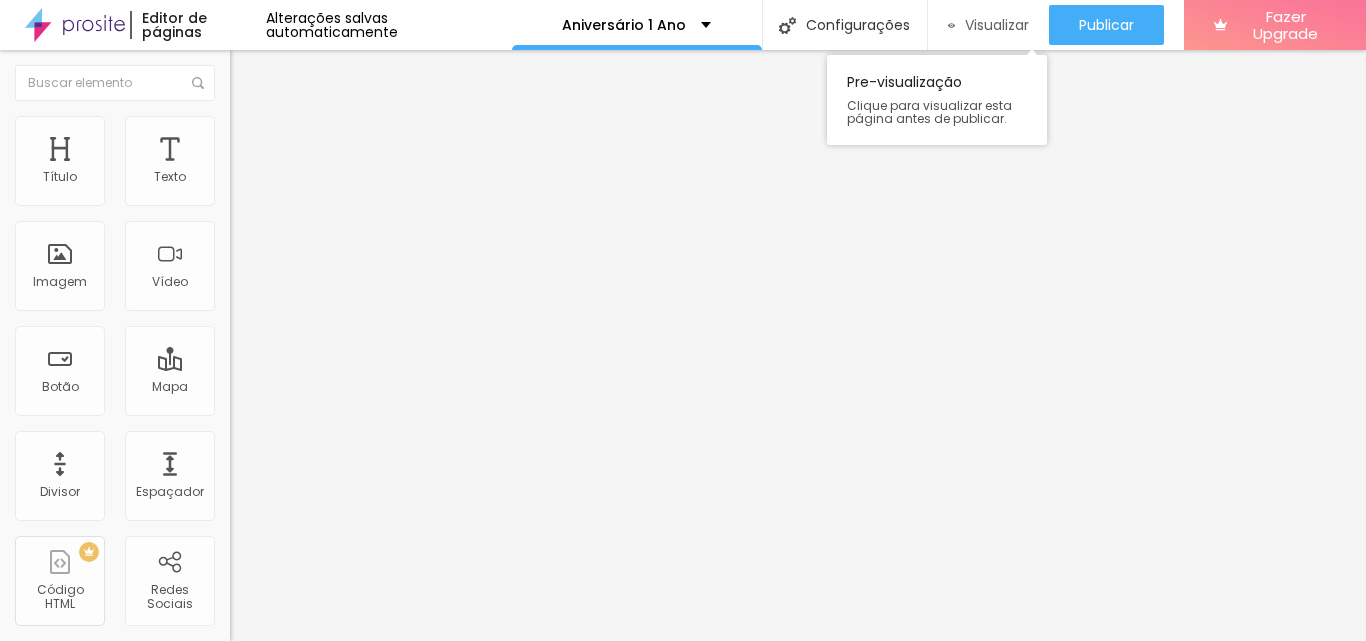 click on "Visualizar" at bounding box center (997, 25) 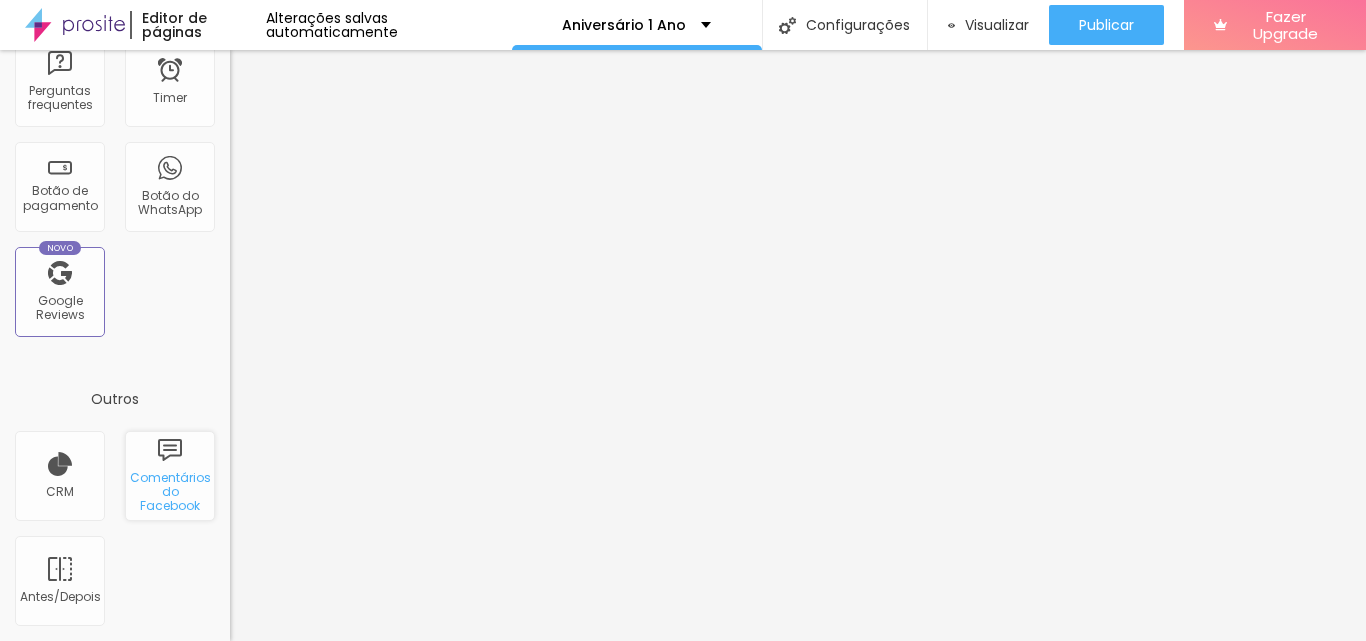 scroll, scrollTop: 0, scrollLeft: 0, axis: both 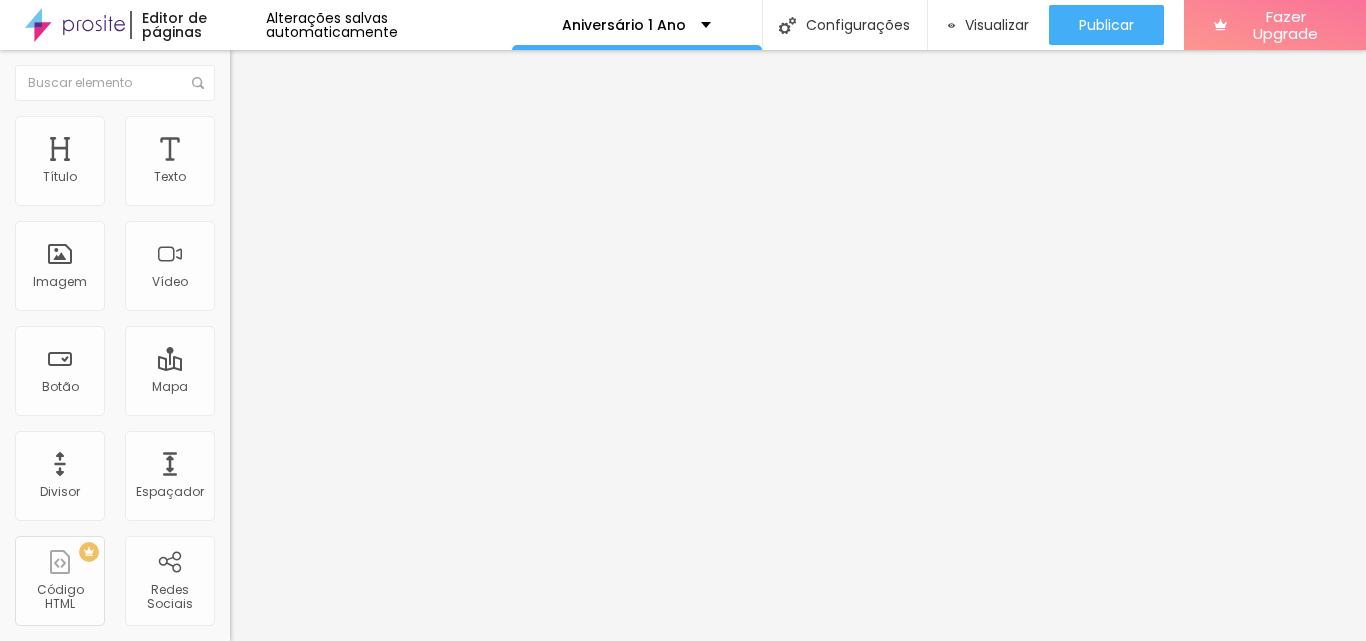 click on "Estilo" at bounding box center [263, 129] 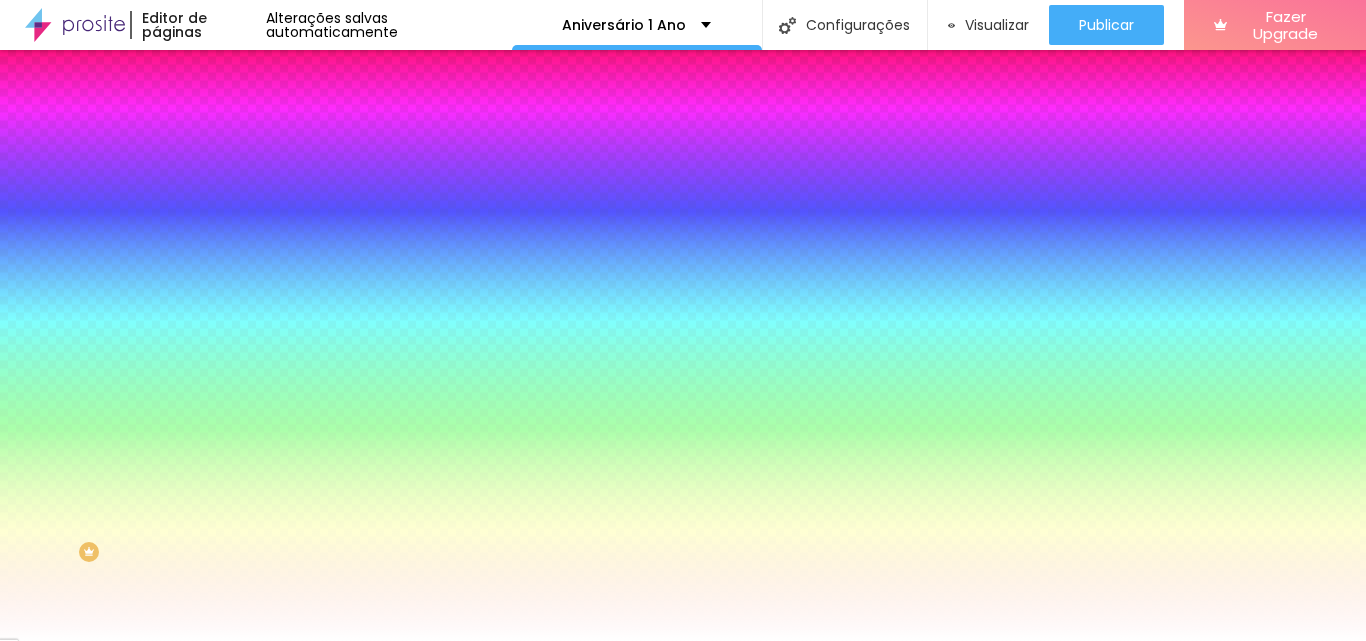 click at bounding box center (345, 191) 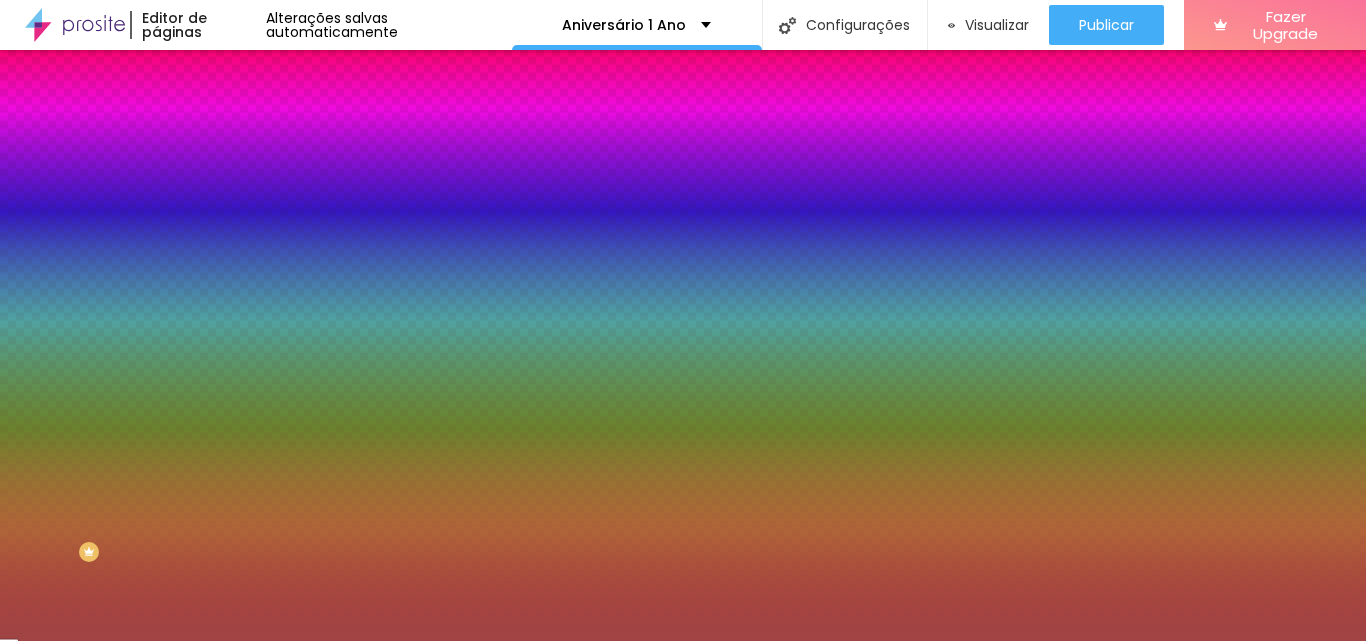 type on "#000000" 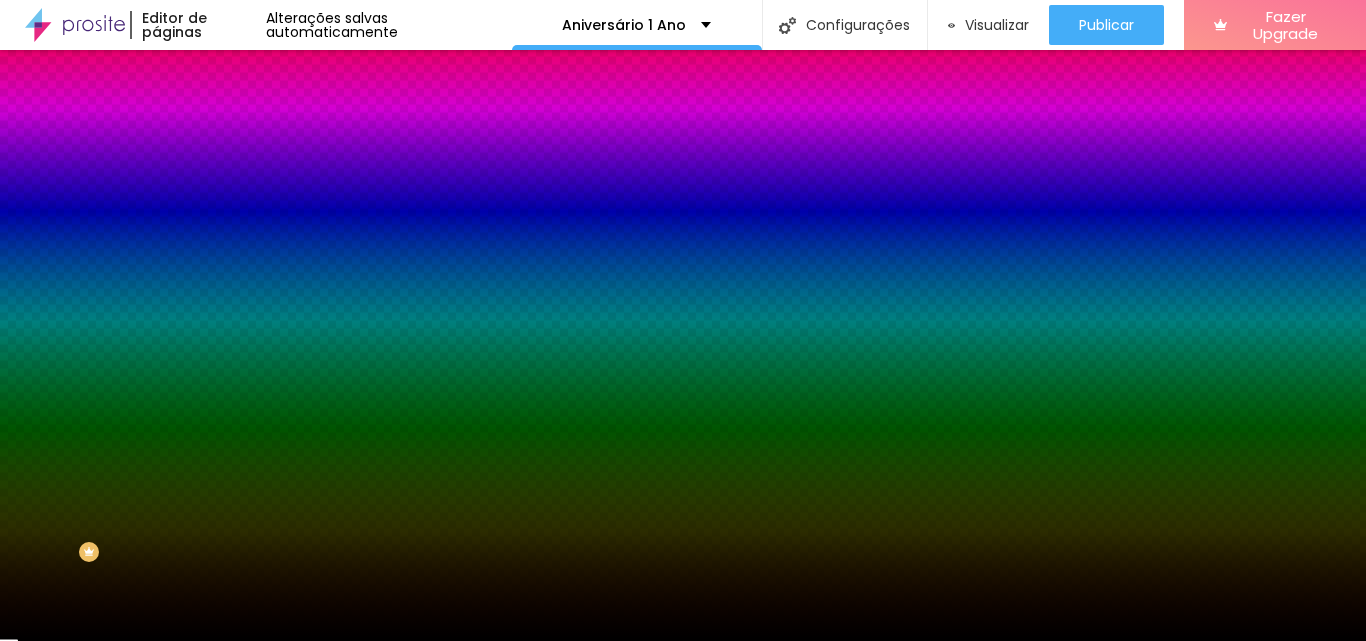 drag, startPoint x: 103, startPoint y: 283, endPoint x: 0, endPoint y: 456, distance: 201.34052 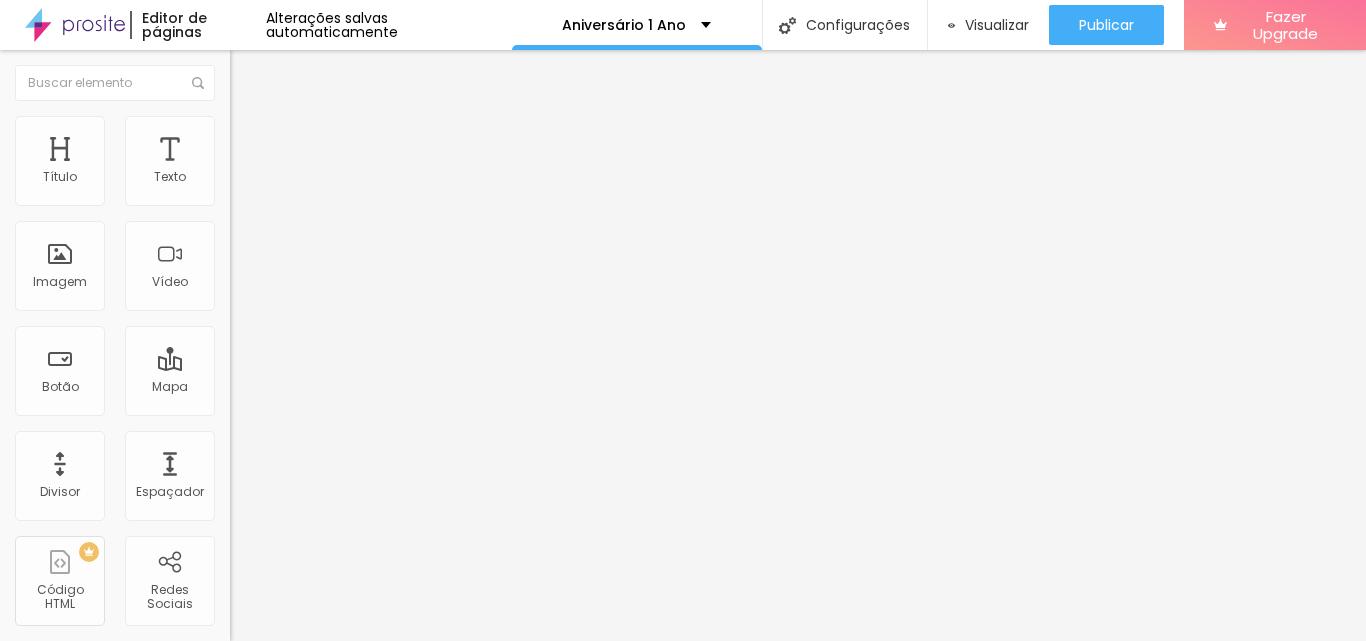 click on "Estilo" at bounding box center (263, 129) 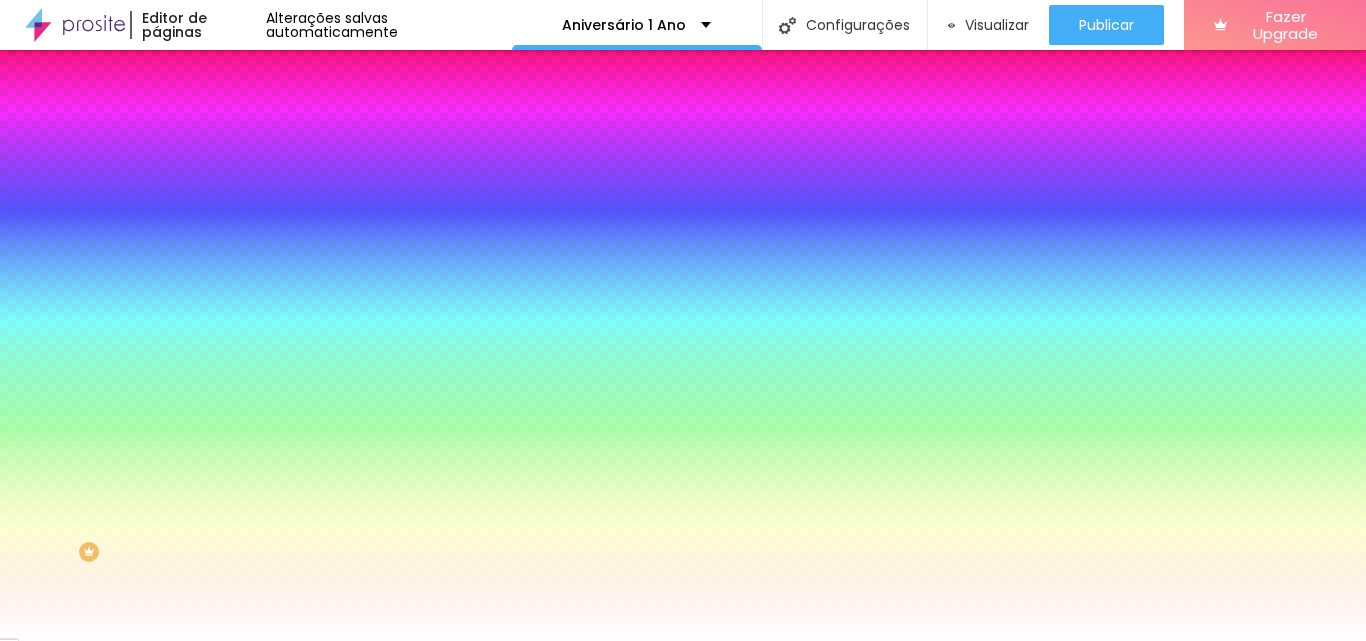 click at bounding box center [345, 191] 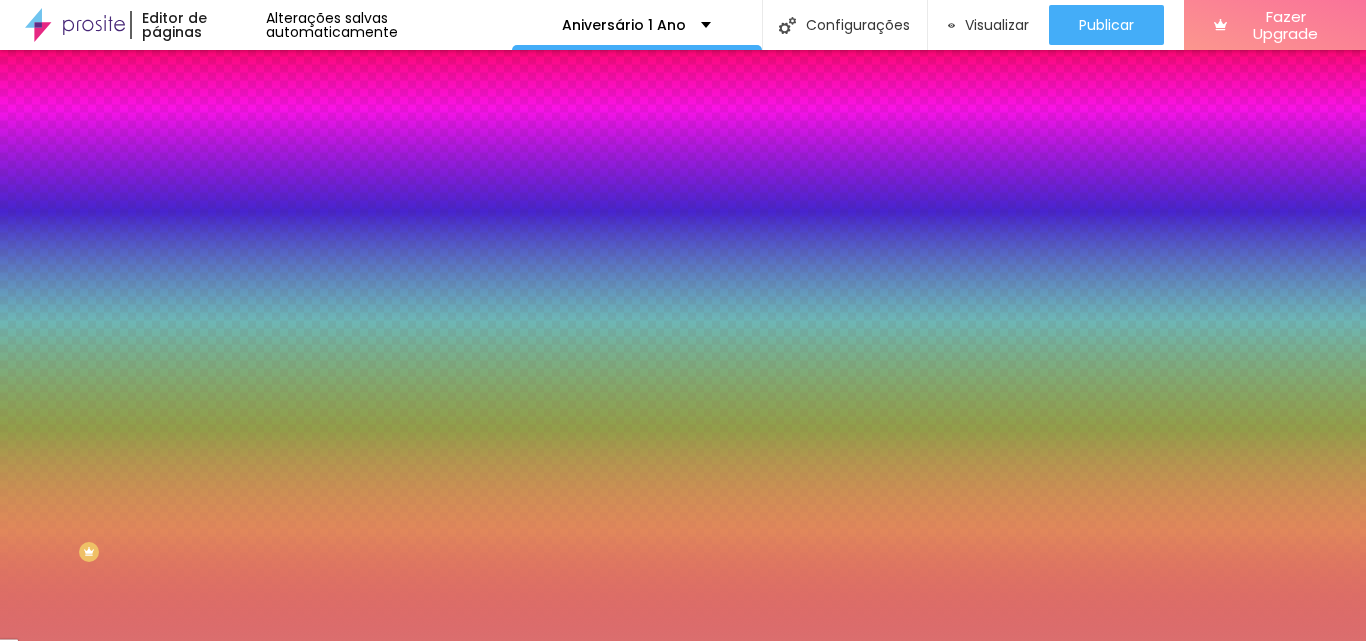 type on "#000000" 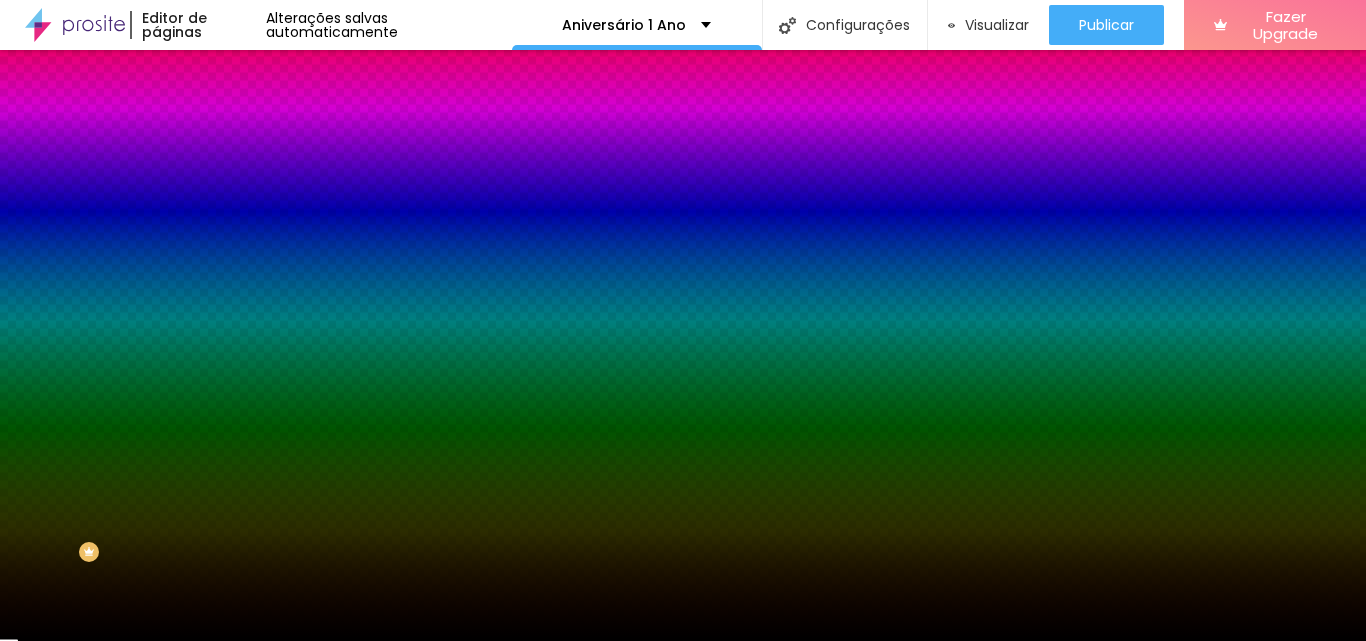 drag, startPoint x: 91, startPoint y: 251, endPoint x: 0, endPoint y: 496, distance: 261.35416 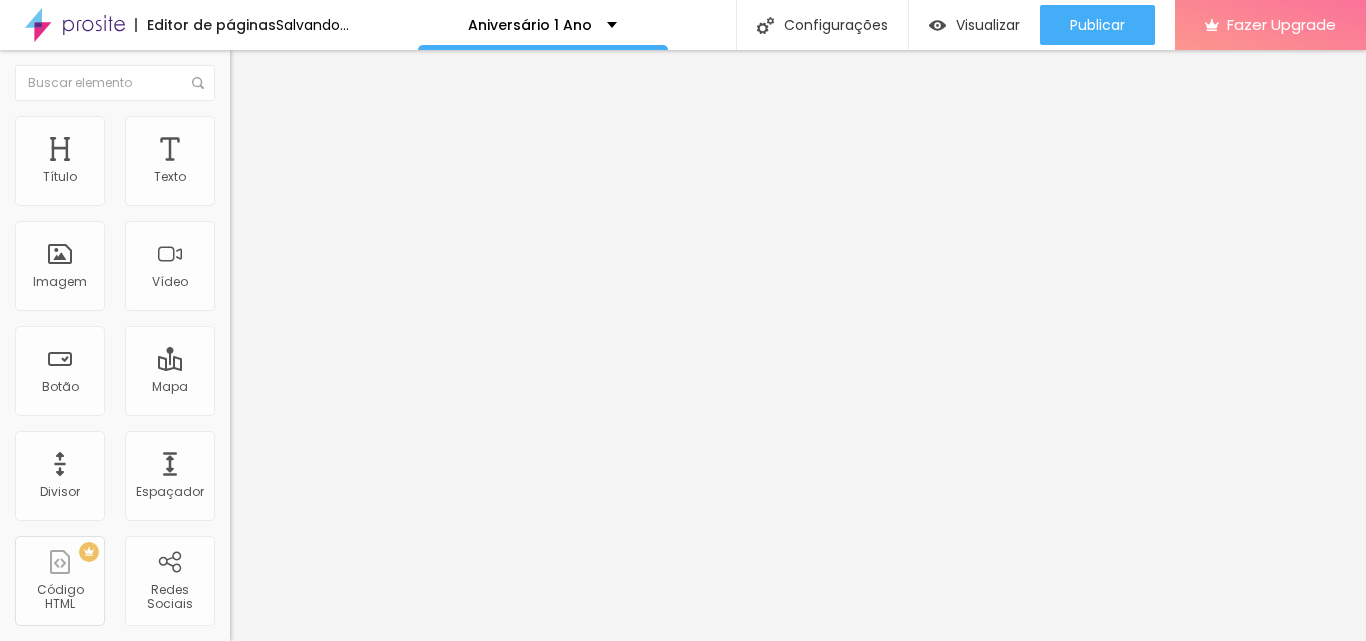 click on "Conteúdo Estilo Avançado" at bounding box center (345, 126) 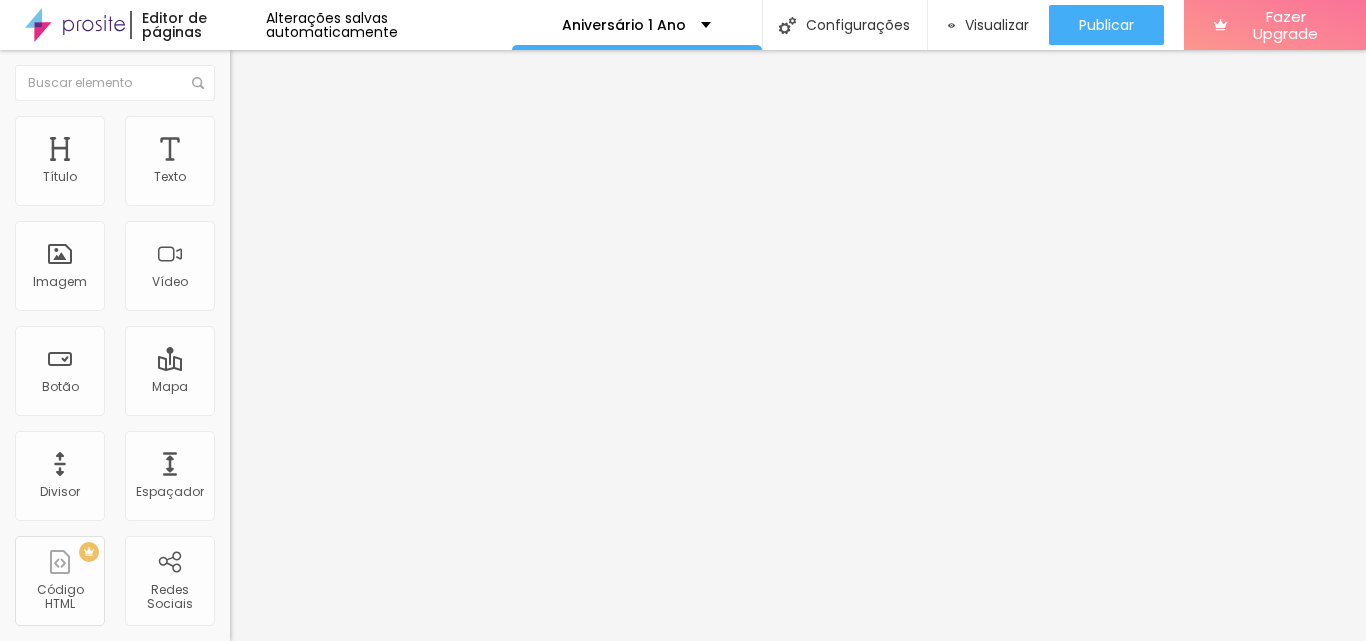 click at bounding box center [239, 145] 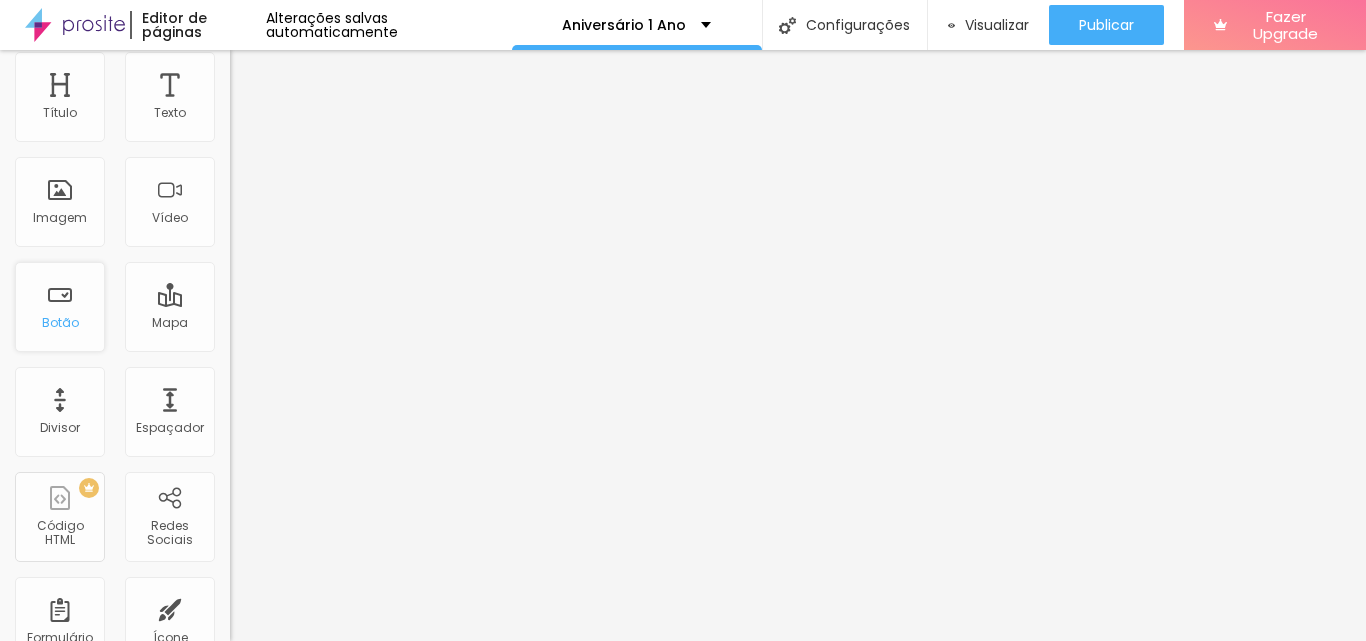 scroll, scrollTop: 100, scrollLeft: 0, axis: vertical 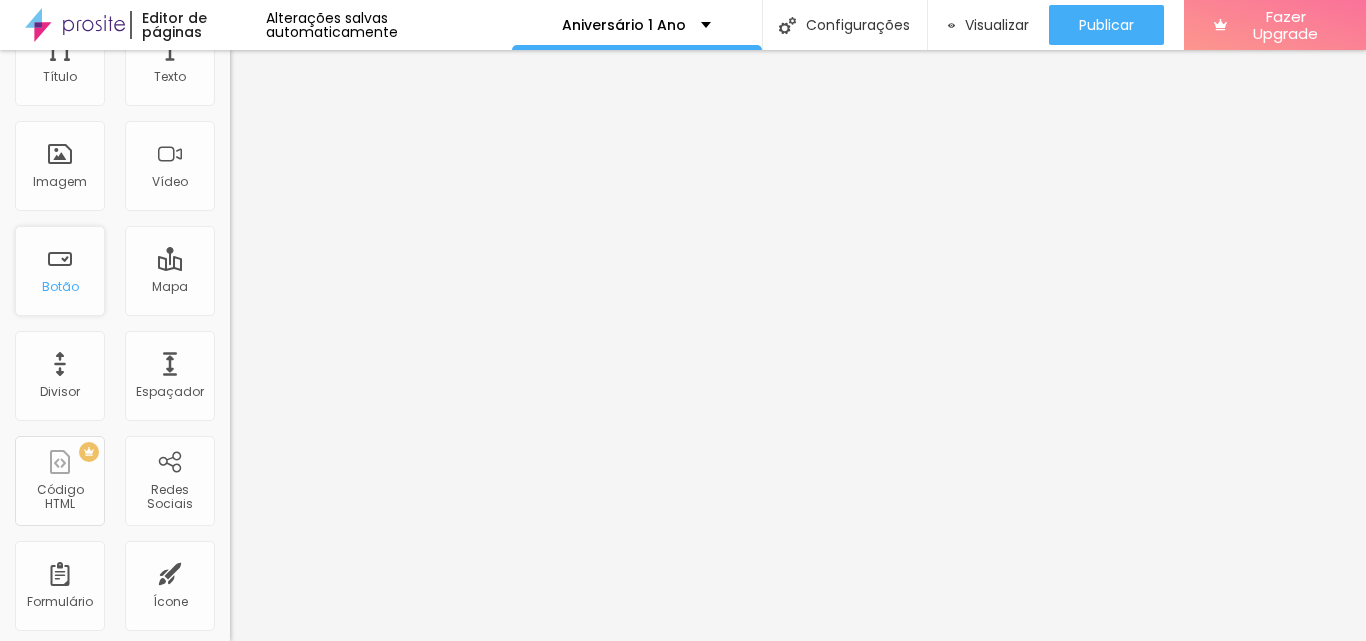 click on "Botão" at bounding box center [60, 271] 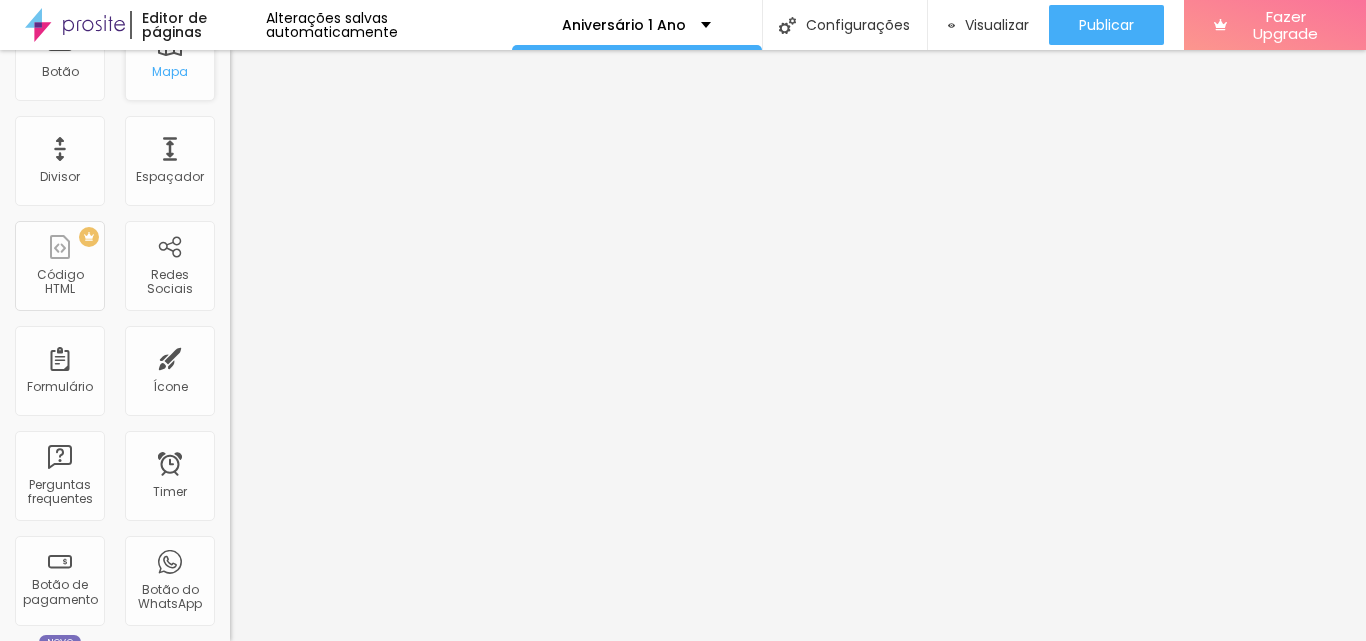 scroll, scrollTop: 0, scrollLeft: 0, axis: both 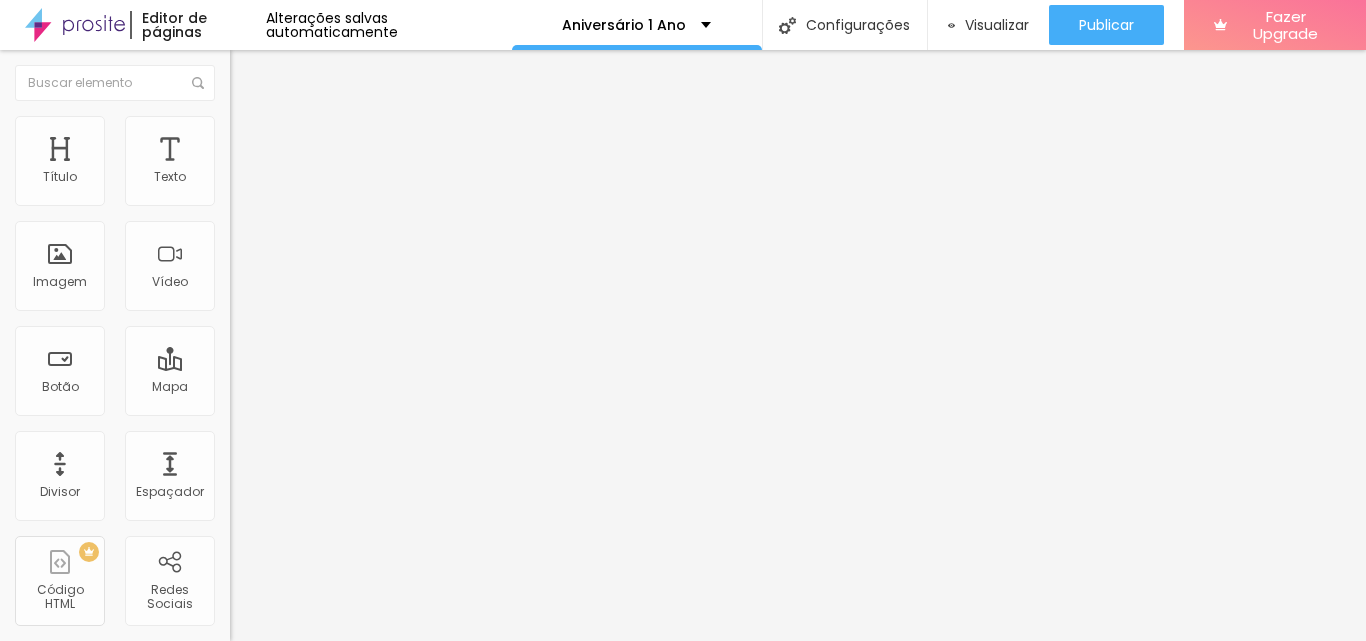click on "Estilo" at bounding box center [345, 126] 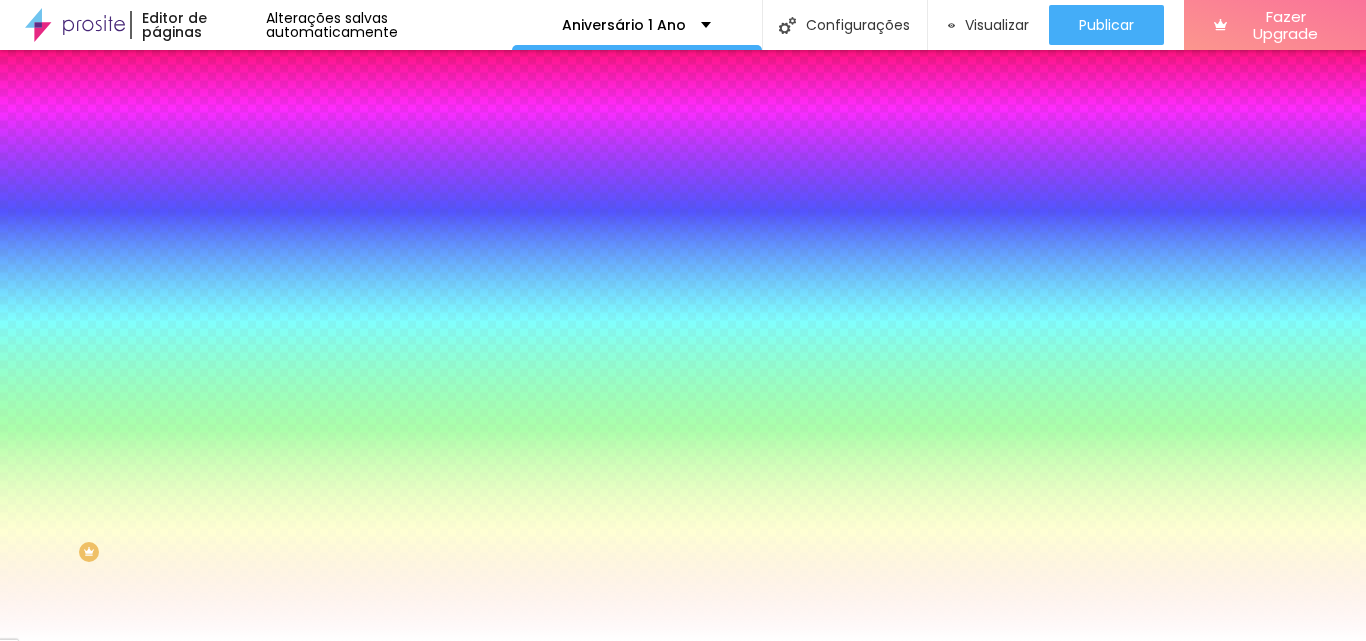 click at bounding box center [345, 191] 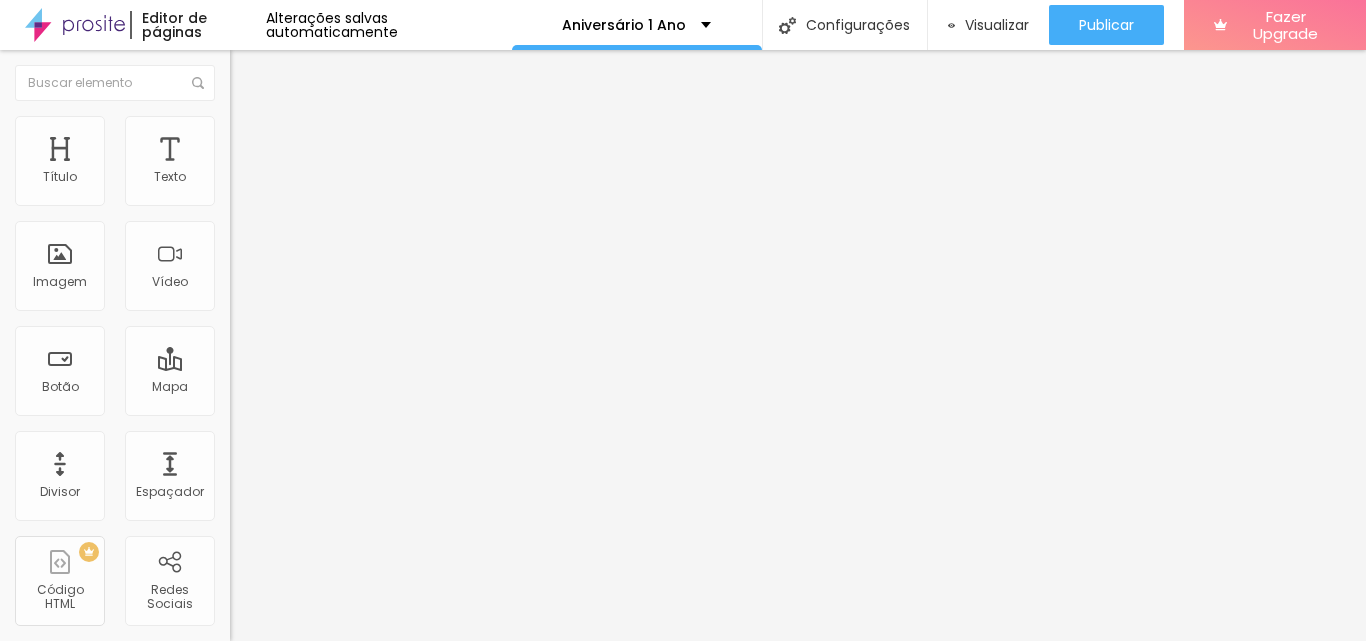 click at bounding box center [239, 125] 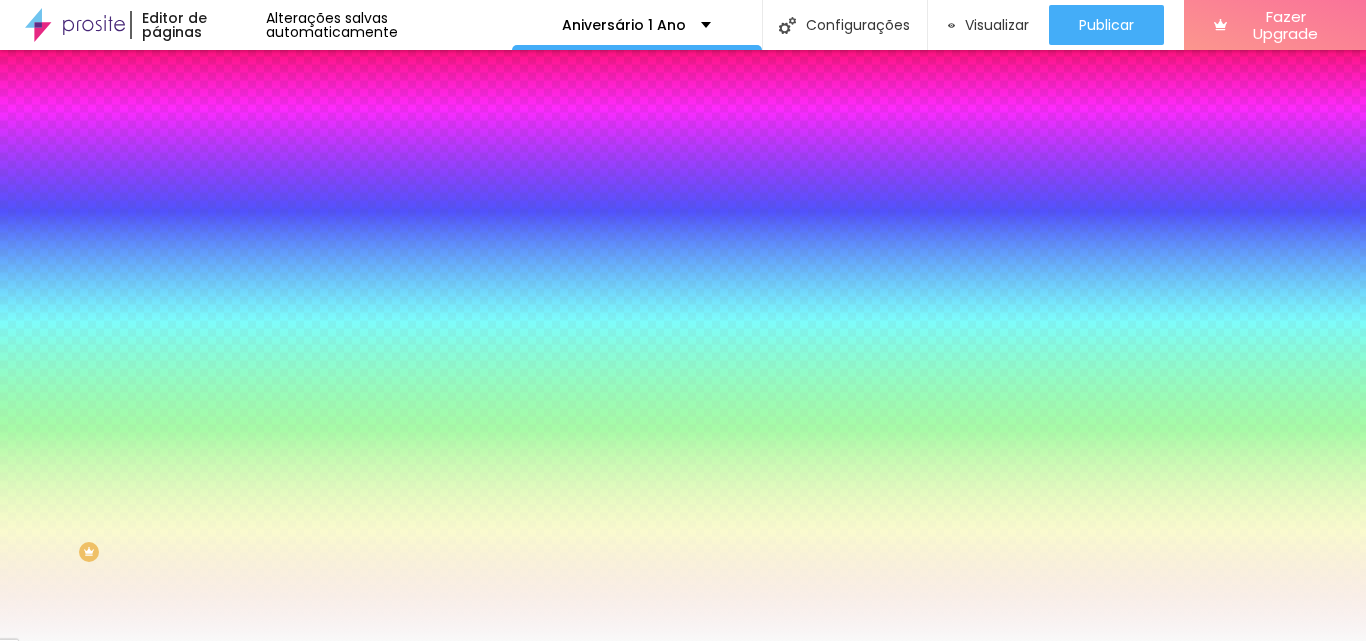 click at bounding box center (345, 191) 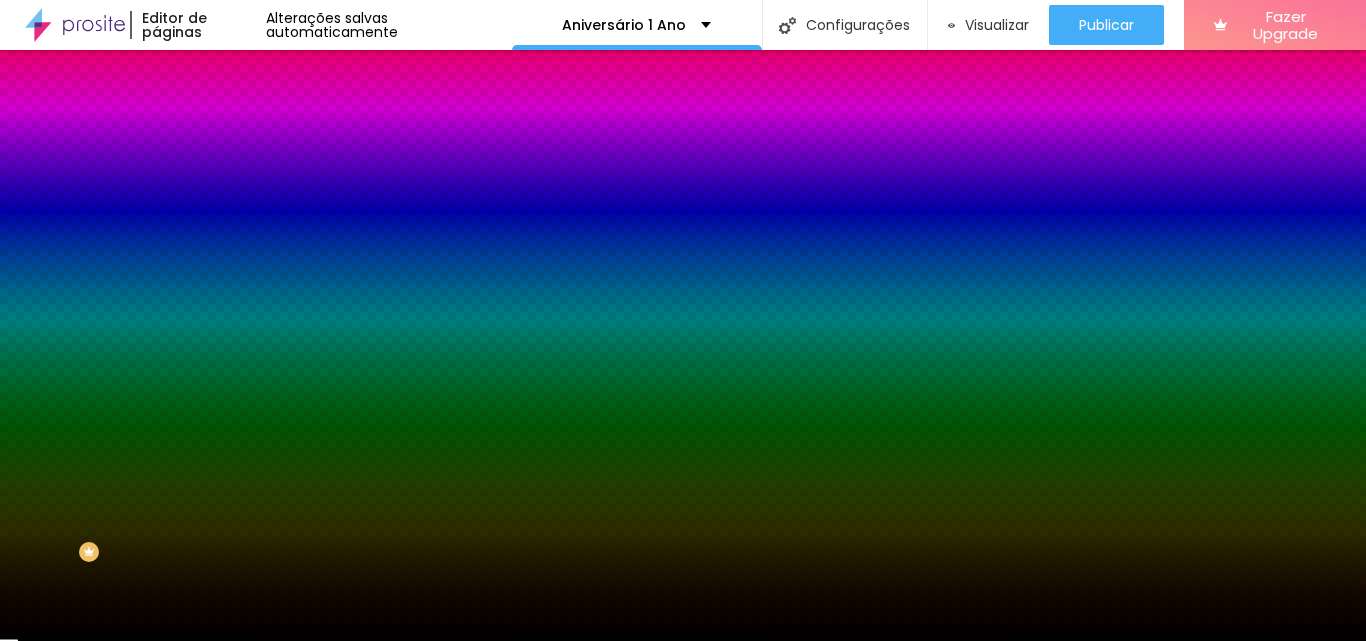 type on "#000000" 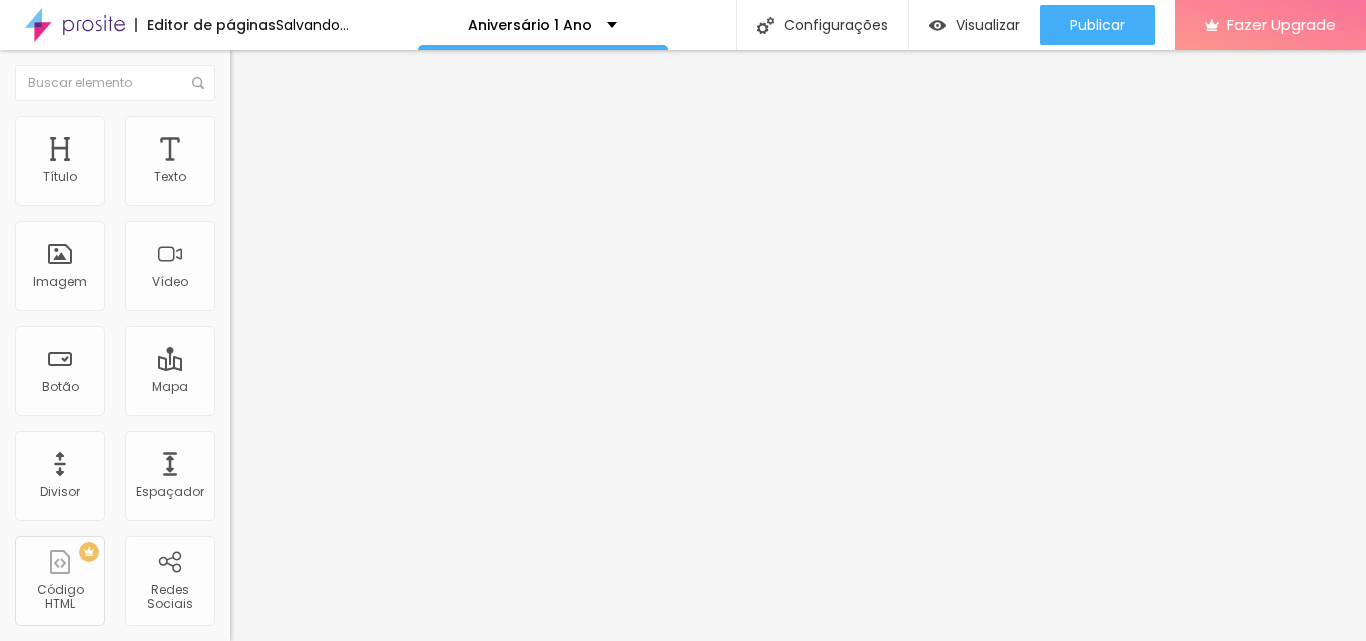 click on "Estilo" at bounding box center (345, 126) 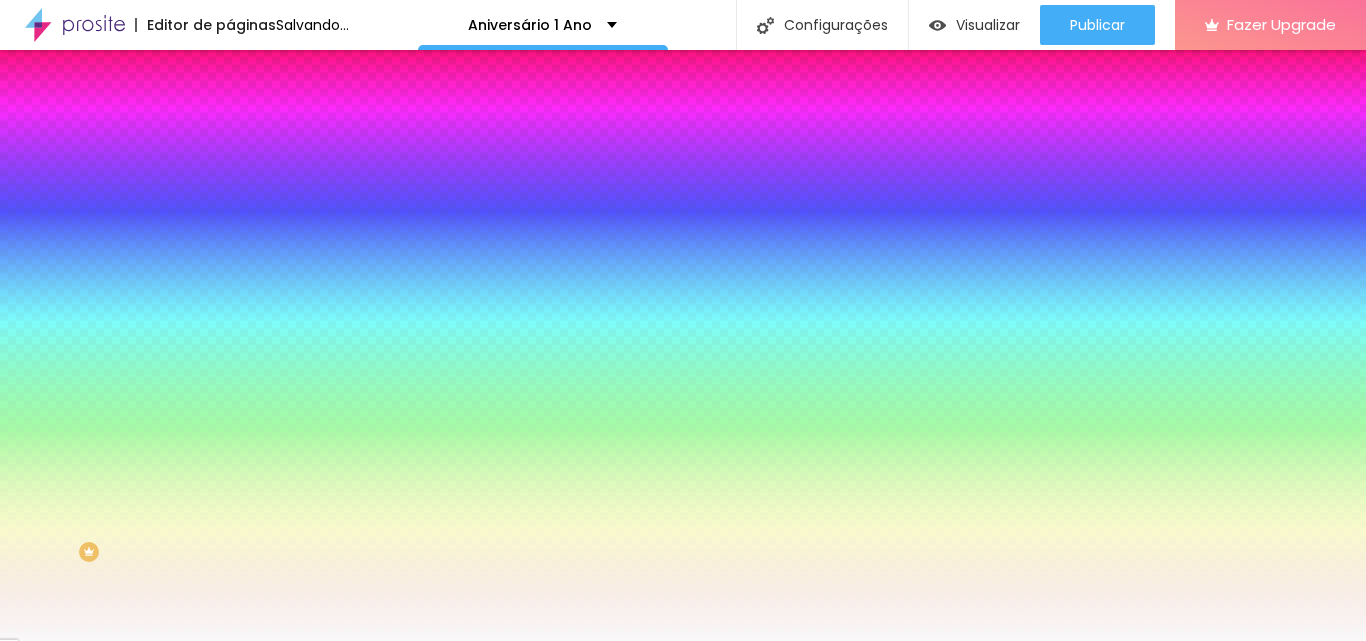 click at bounding box center (345, 272) 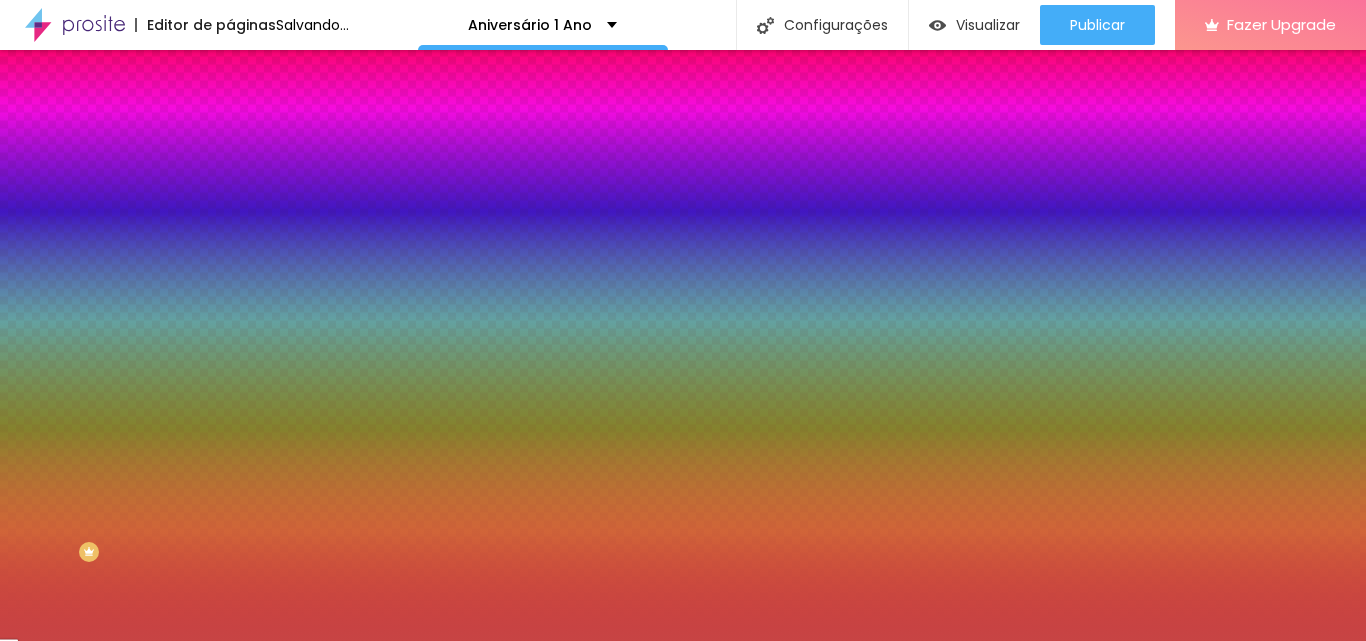 type on "#000000" 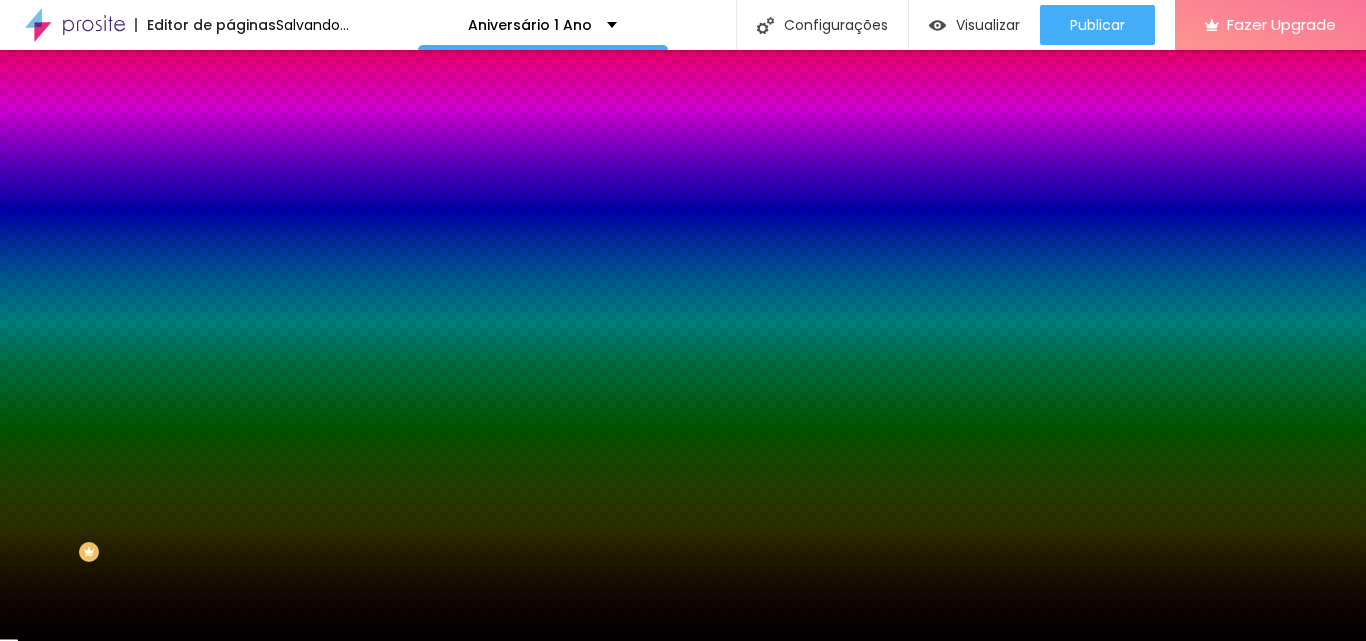 drag, startPoint x: 113, startPoint y: 424, endPoint x: 0, endPoint y: 620, distance: 226.24103 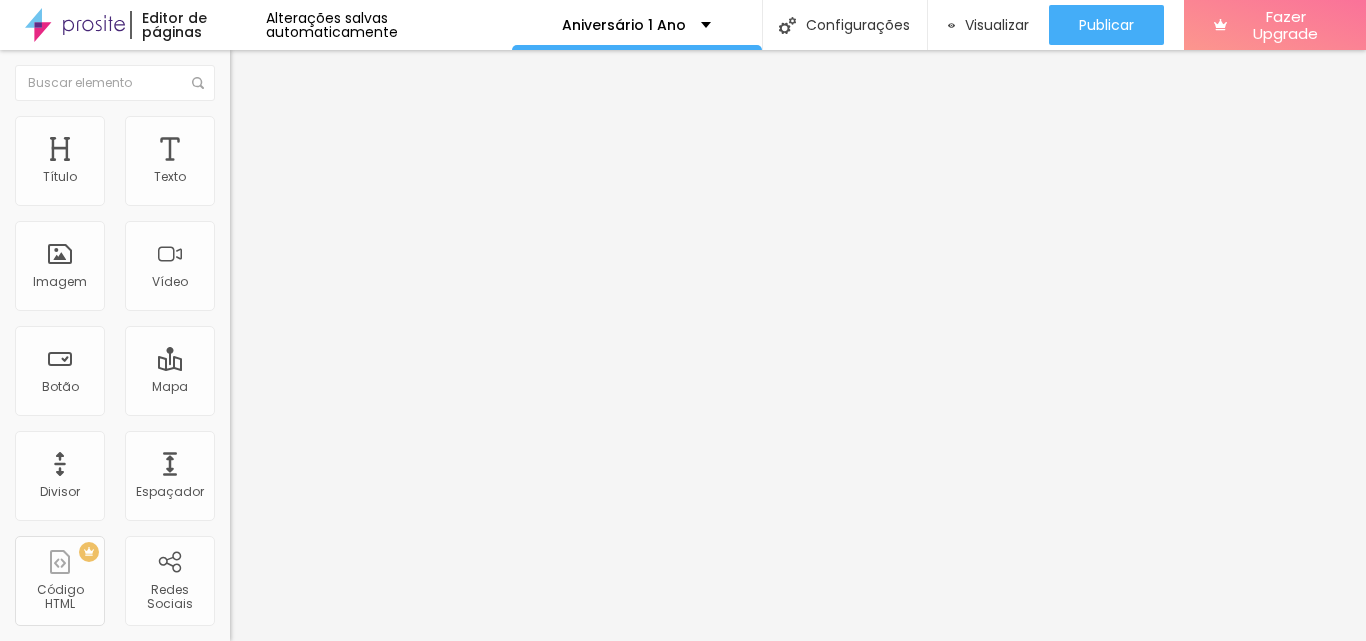 click on "Estilo" at bounding box center (345, 126) 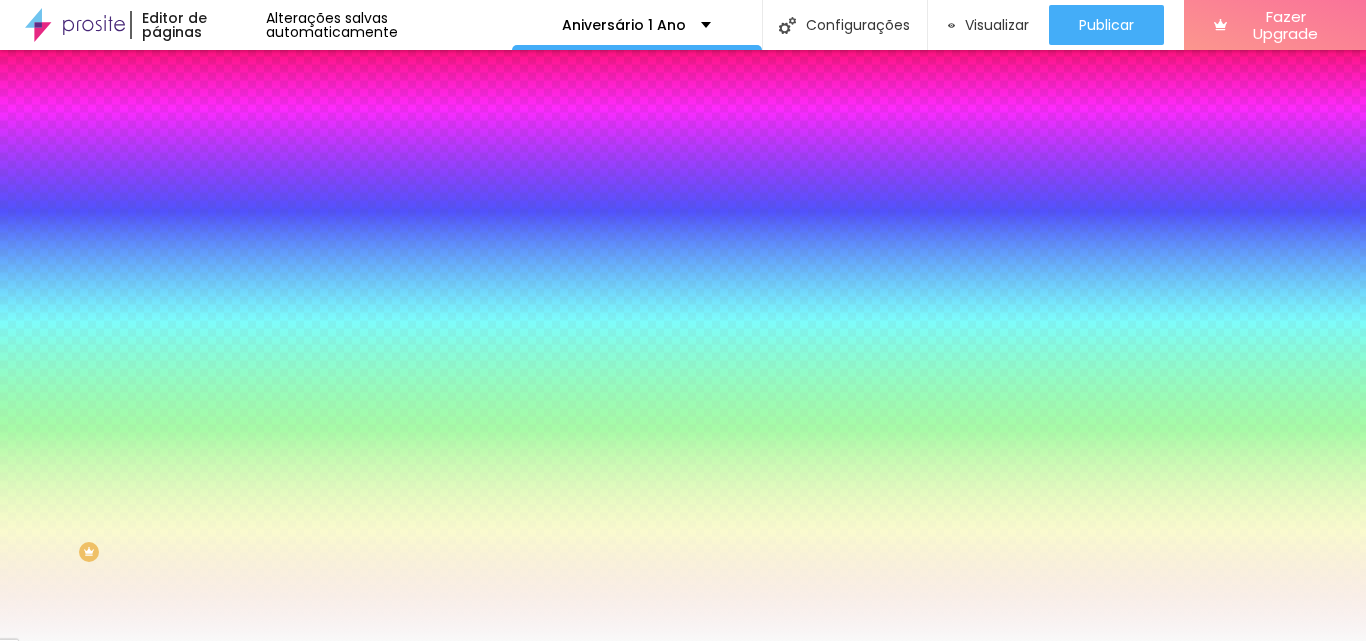 click at bounding box center (345, 272) 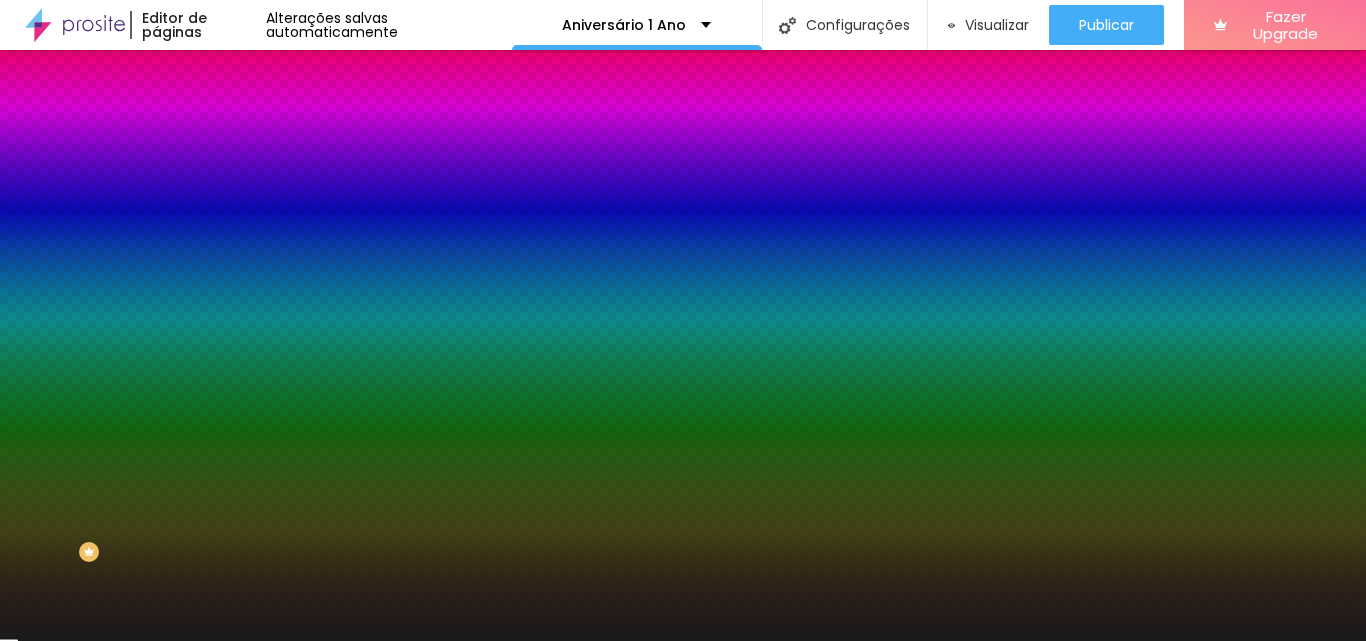 type on "#000000" 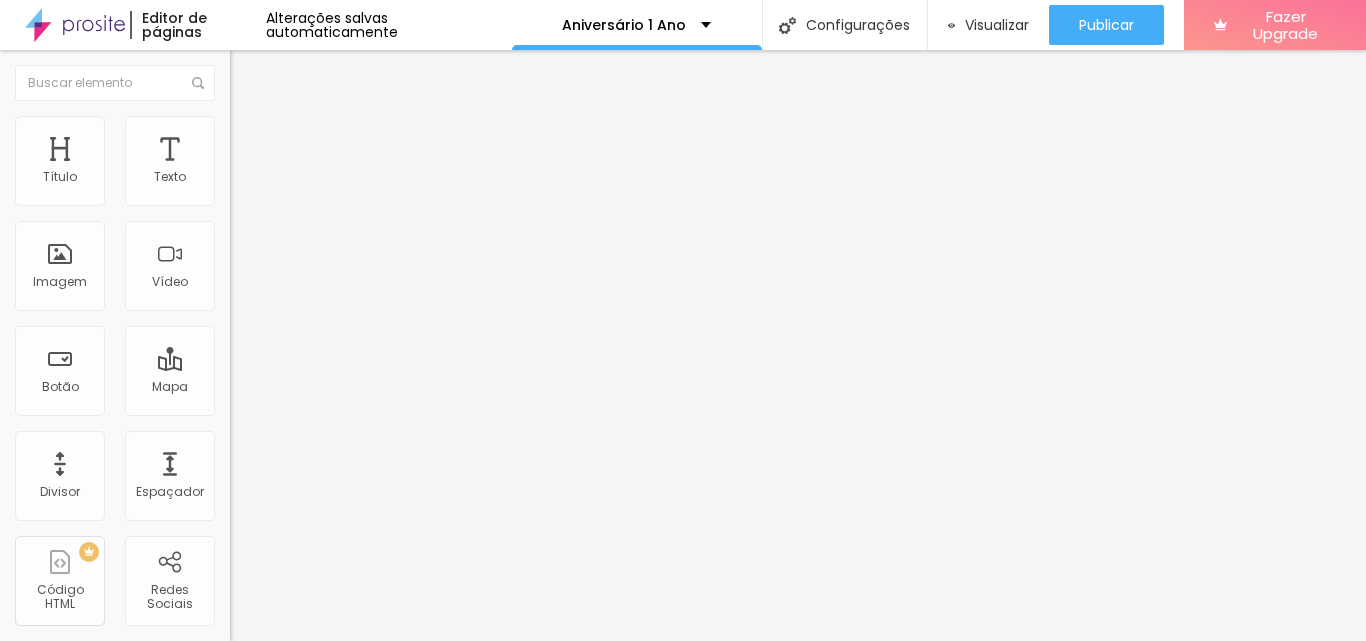 click on "Avançado" at bounding box center [345, 146] 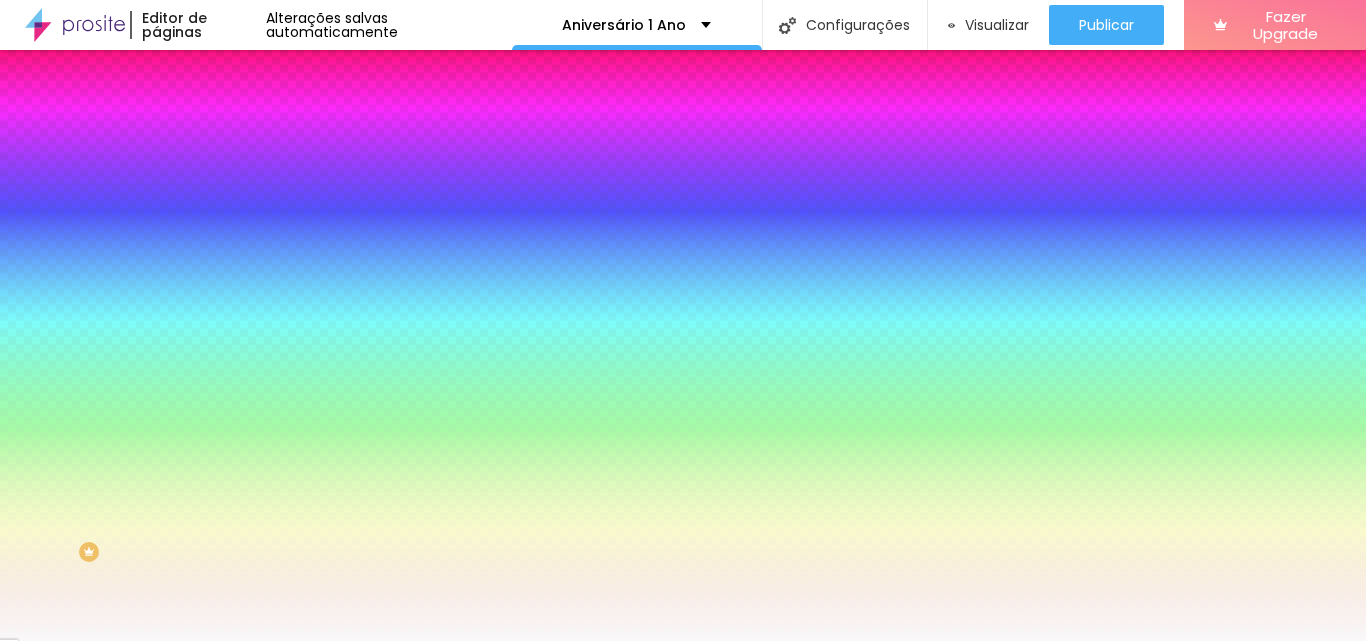 click at bounding box center [345, 272] 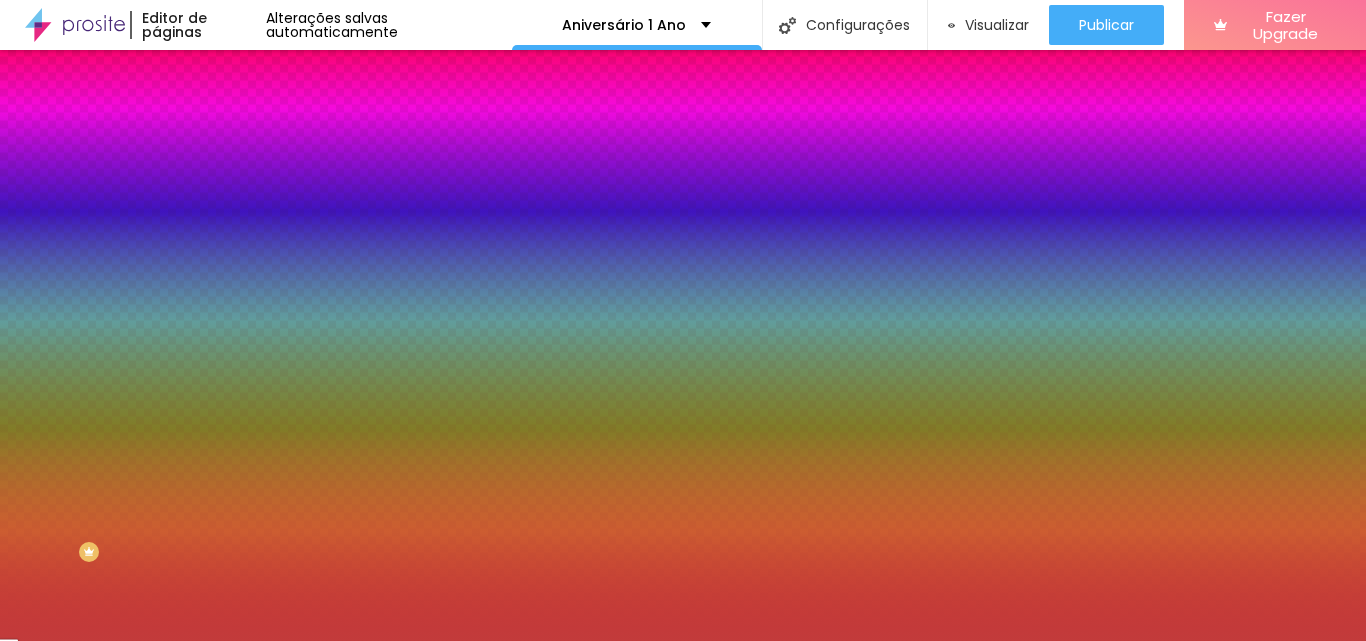 type on "#000000" 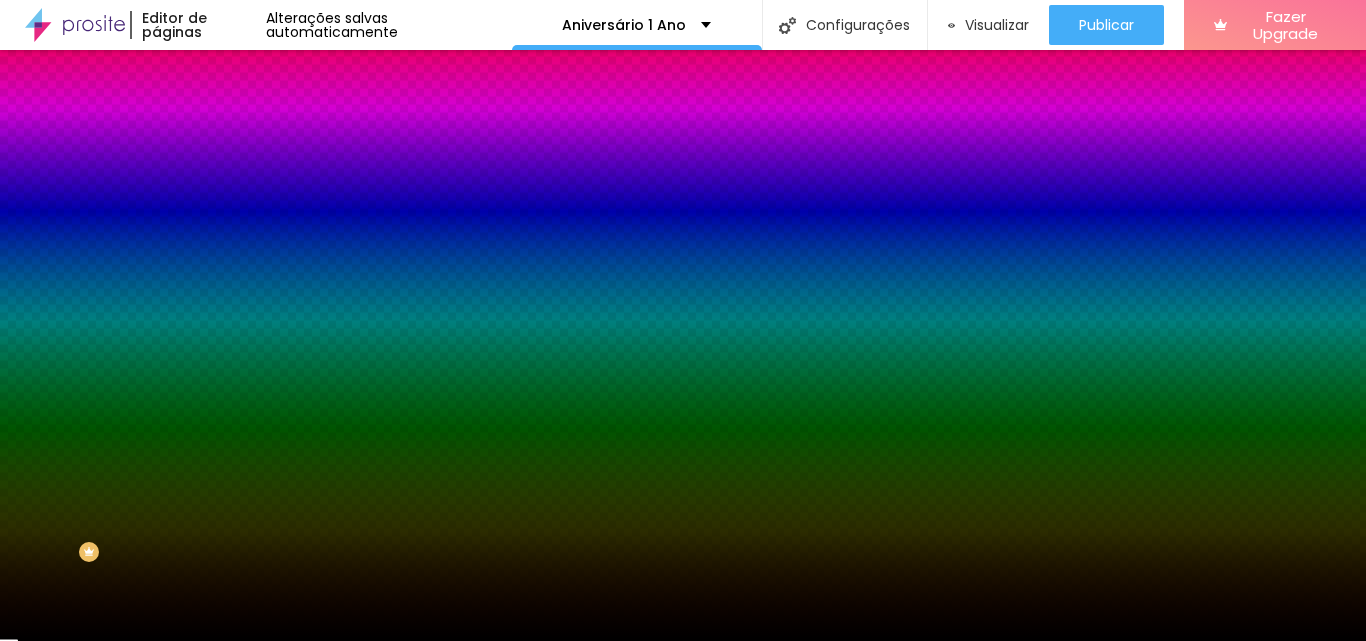 drag, startPoint x: 76, startPoint y: 452, endPoint x: 0, endPoint y: 669, distance: 229.9239 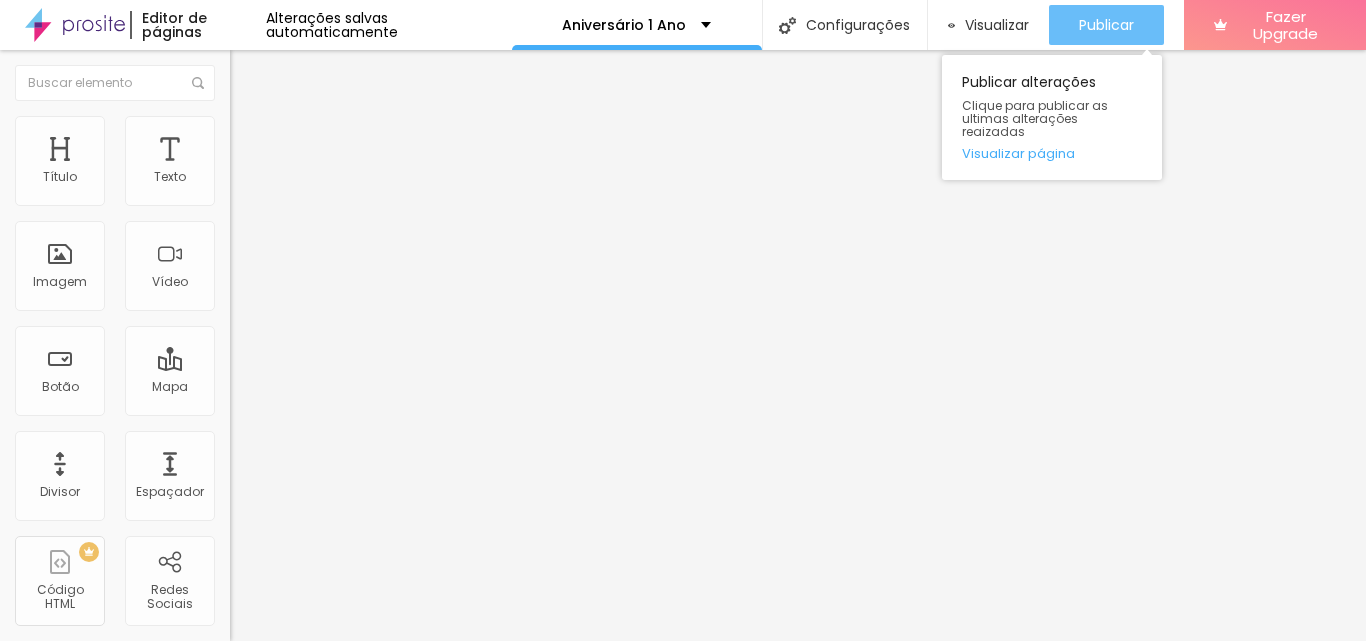click on "Publicar" at bounding box center (1106, 25) 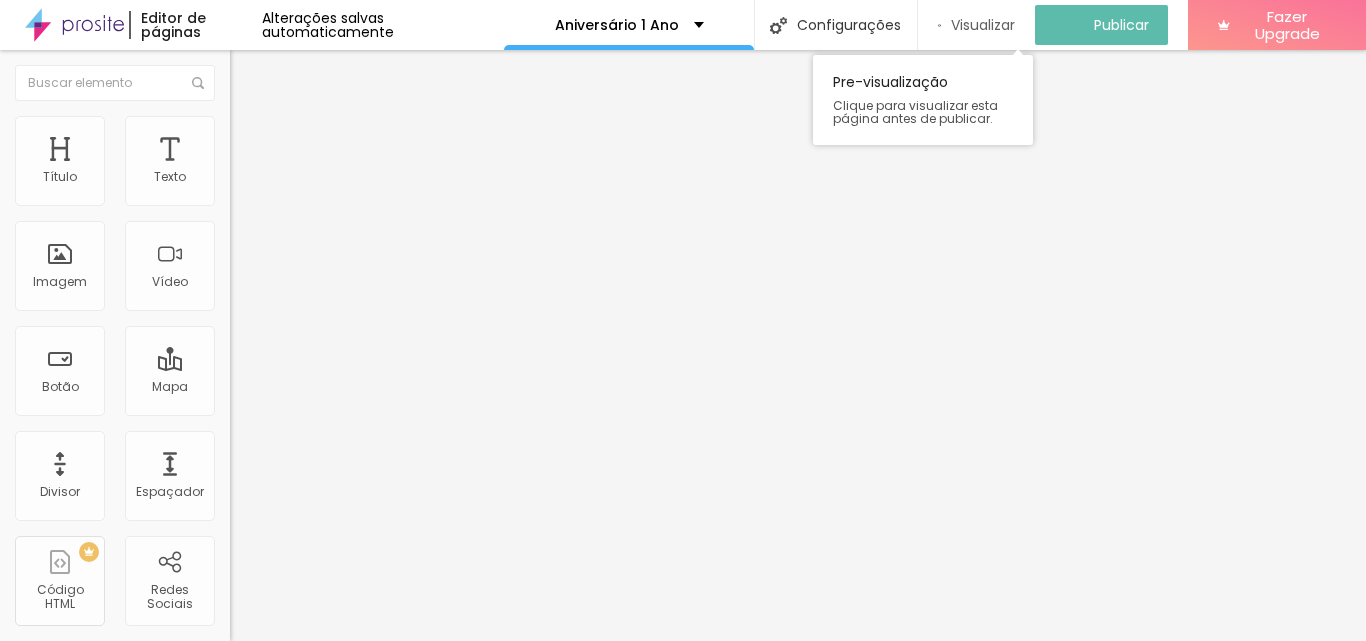 click on "Visualizar" at bounding box center (983, 25) 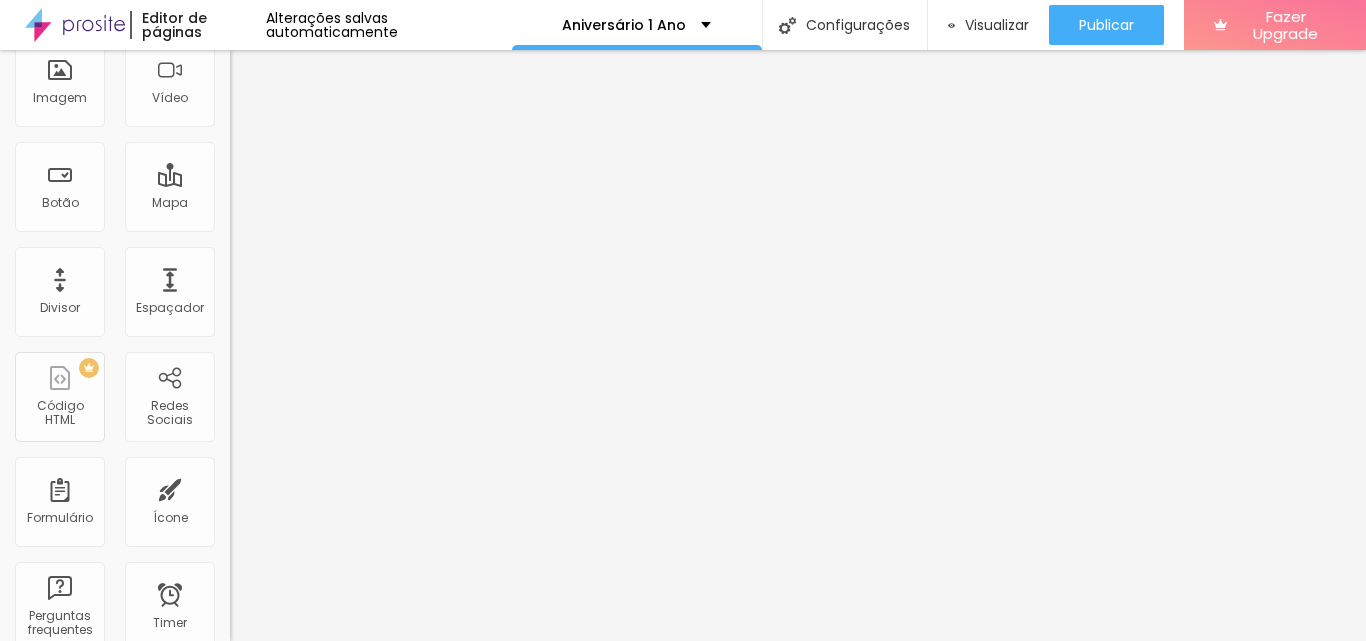 scroll, scrollTop: 0, scrollLeft: 0, axis: both 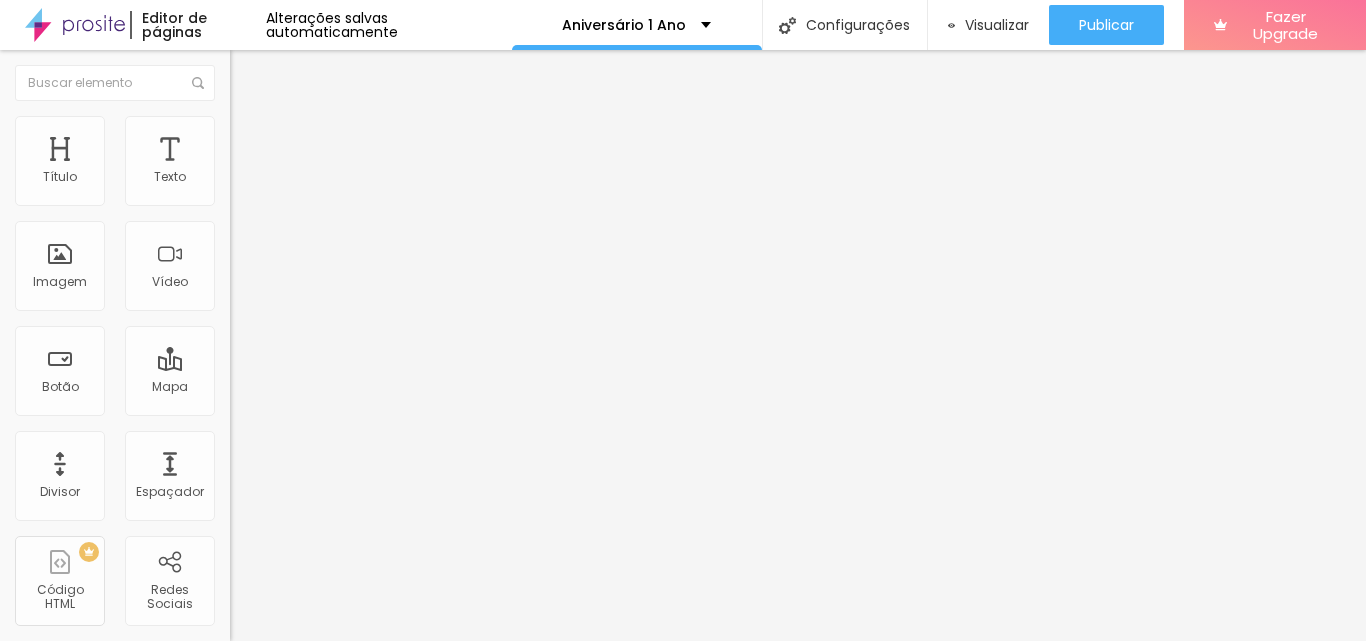 click on "Estilo" at bounding box center (345, 126) 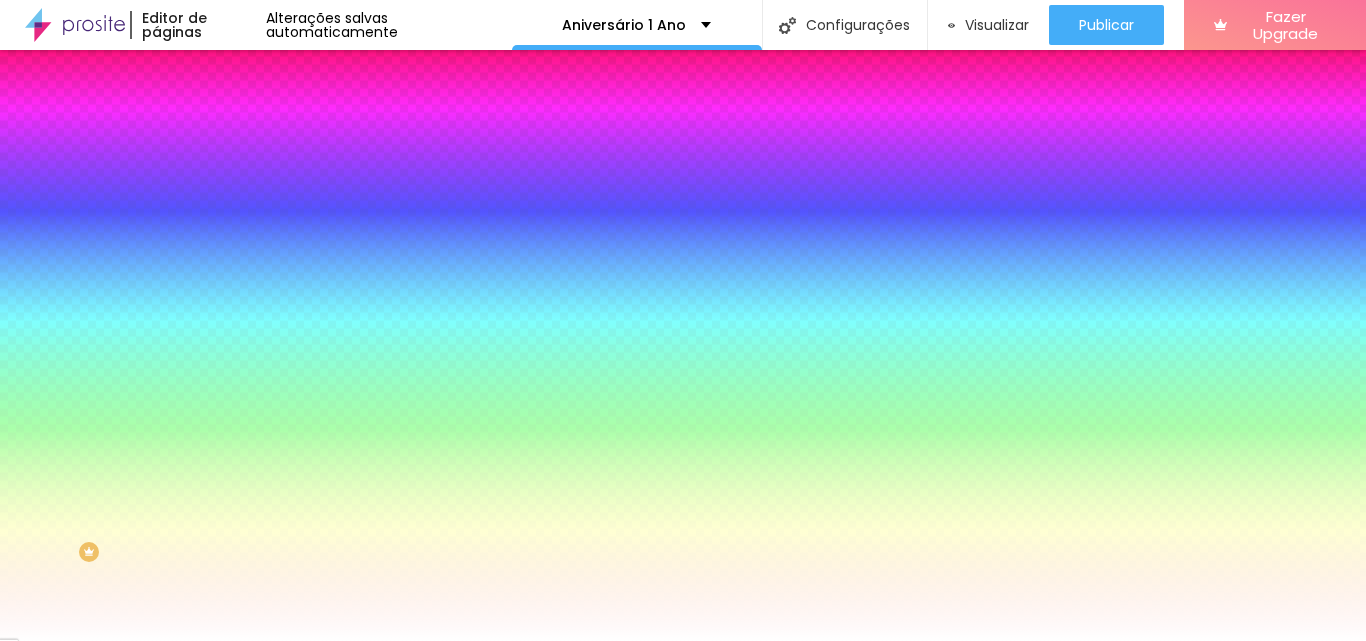 click at bounding box center (345, 191) 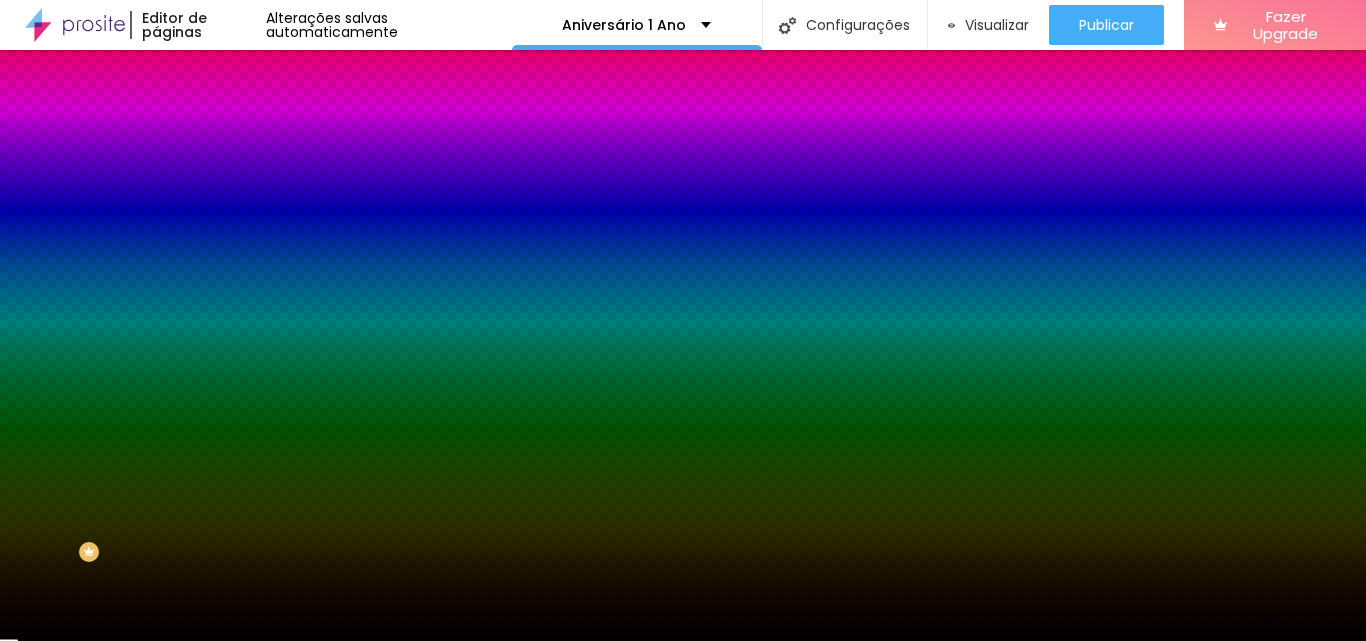 drag, startPoint x: 86, startPoint y: 264, endPoint x: 0, endPoint y: 507, distance: 257.7693 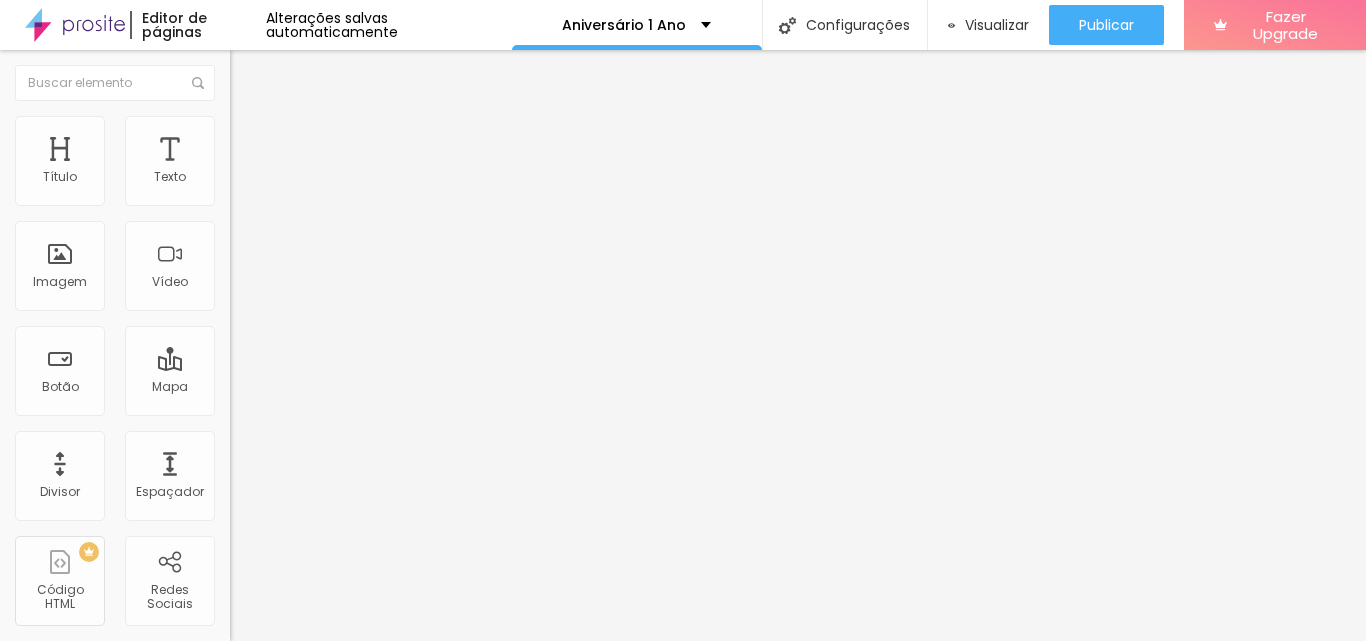 click on "Estilo" at bounding box center [345, 126] 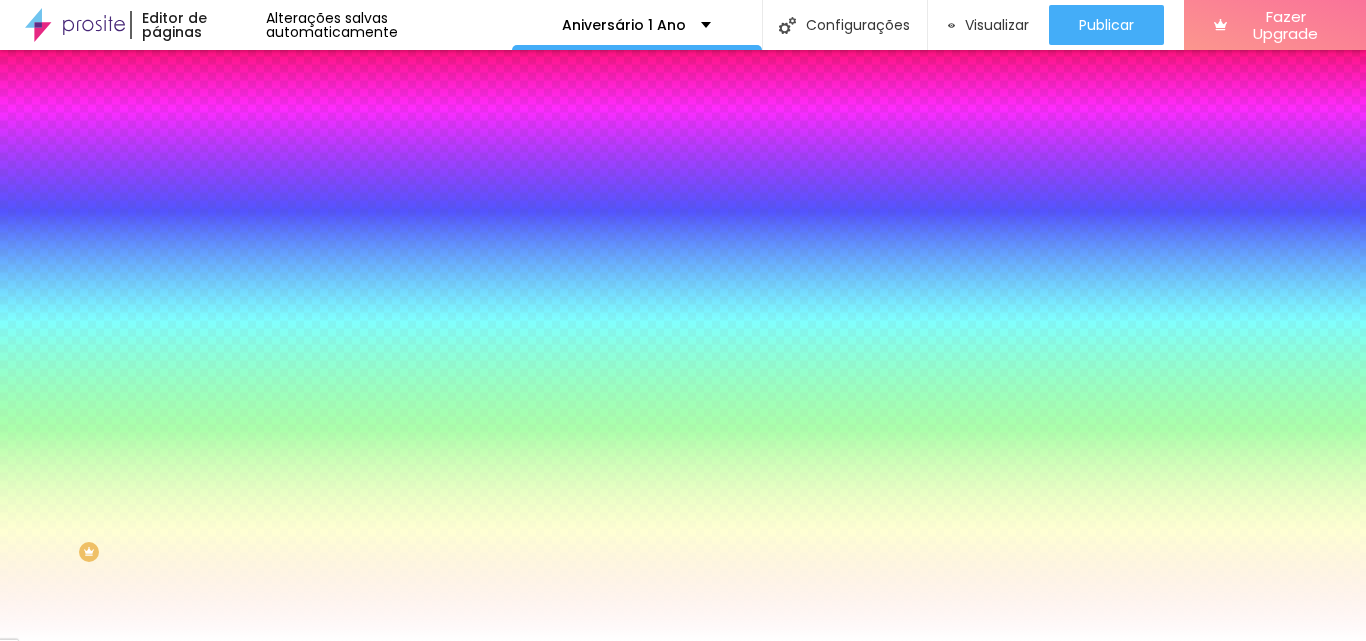 click on "Cor de fundo Voltar ao padrão #FFFFFF" at bounding box center (345, 183) 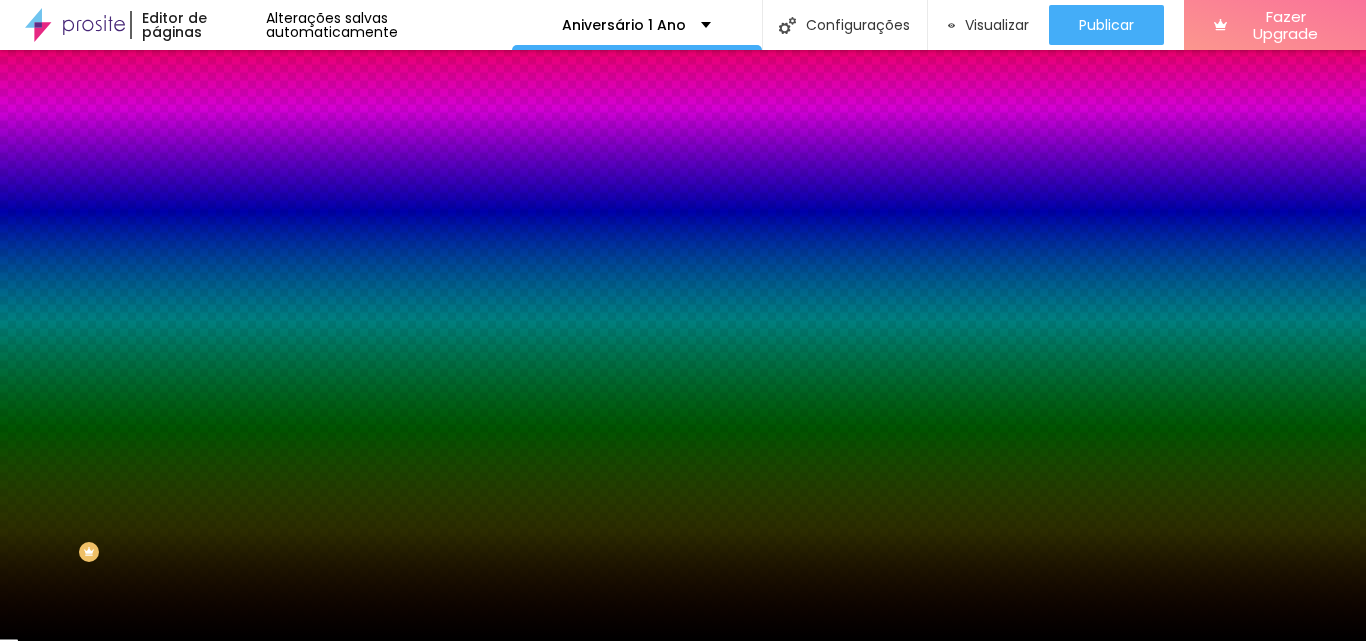 type on "#000000" 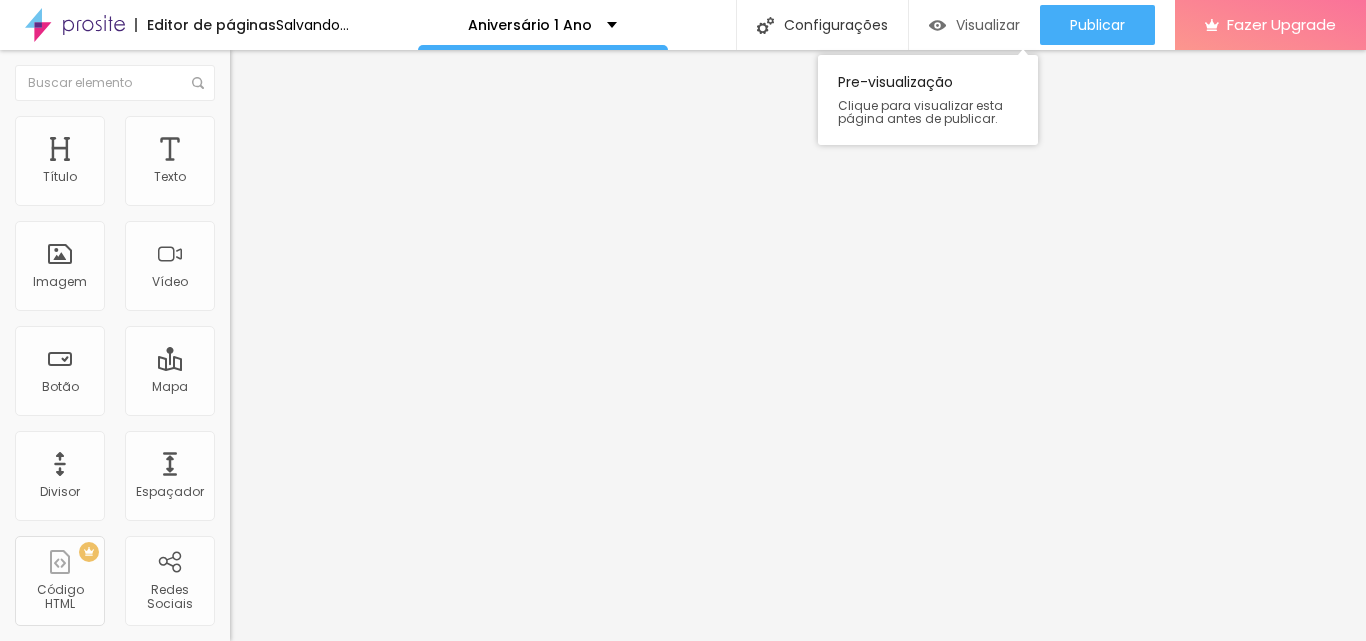 click on "Visualizar" at bounding box center [988, 25] 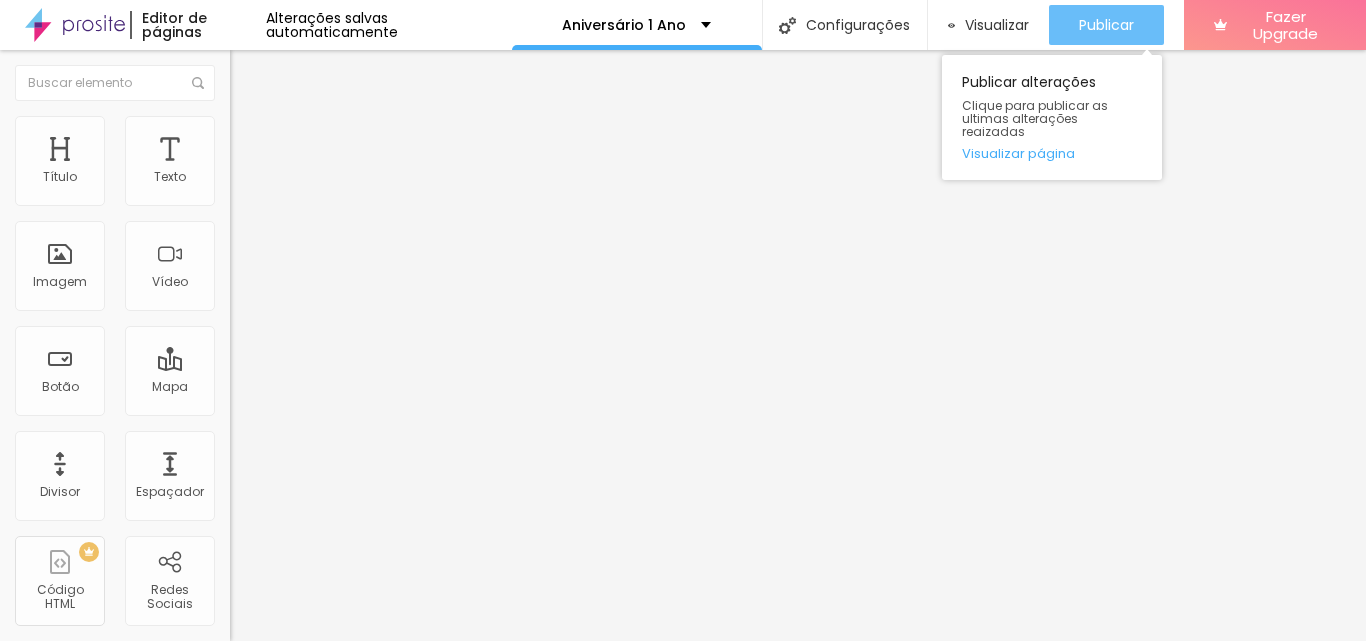 click on "Publicar" at bounding box center [1106, 25] 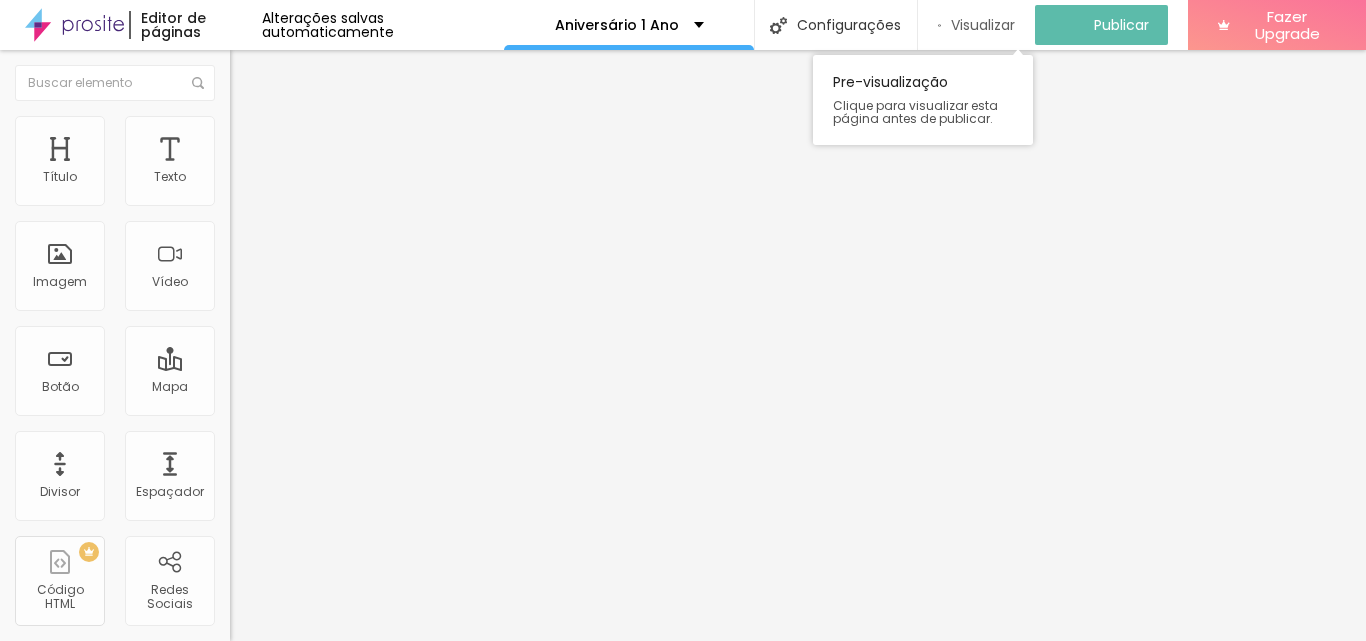 click on "Visualizar" at bounding box center [983, 25] 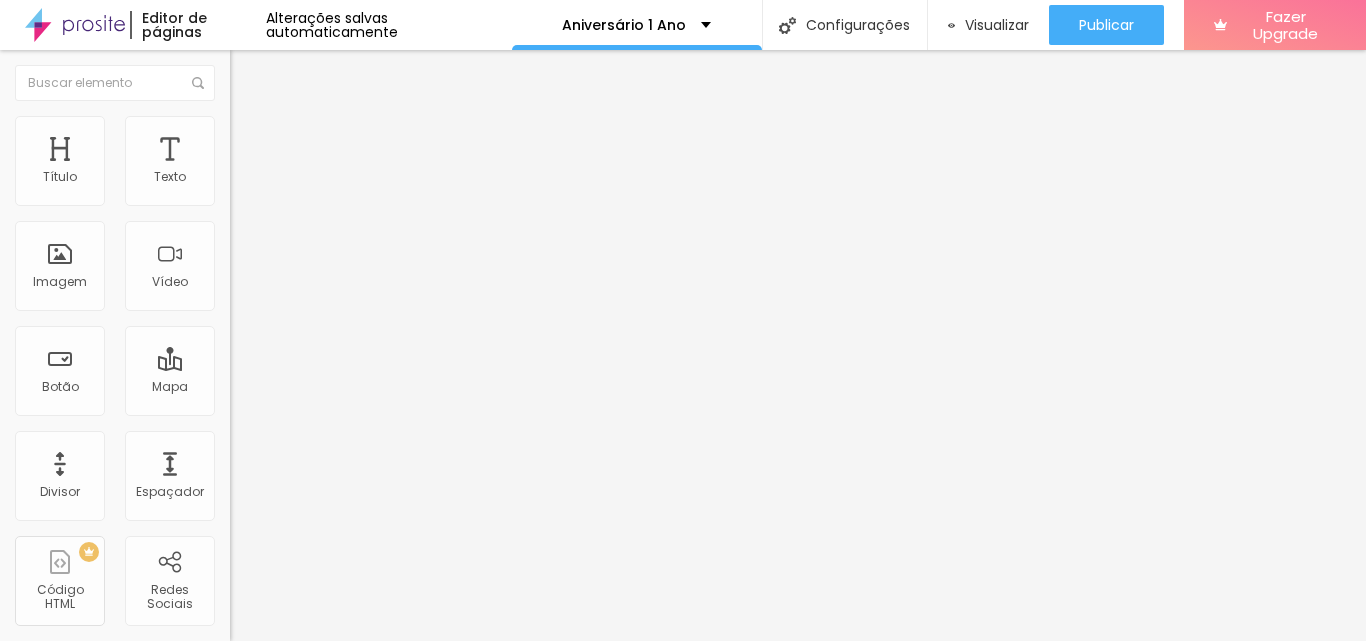 click on "Estilo" at bounding box center [345, 126] 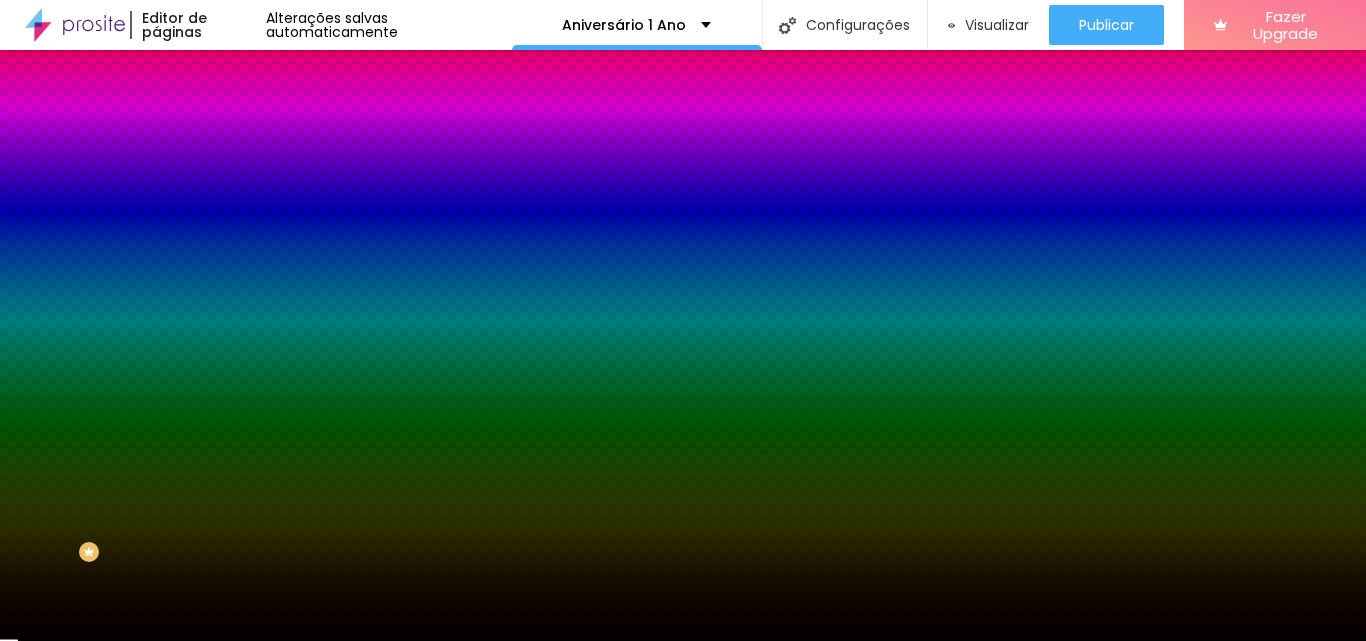 click at bounding box center [345, 191] 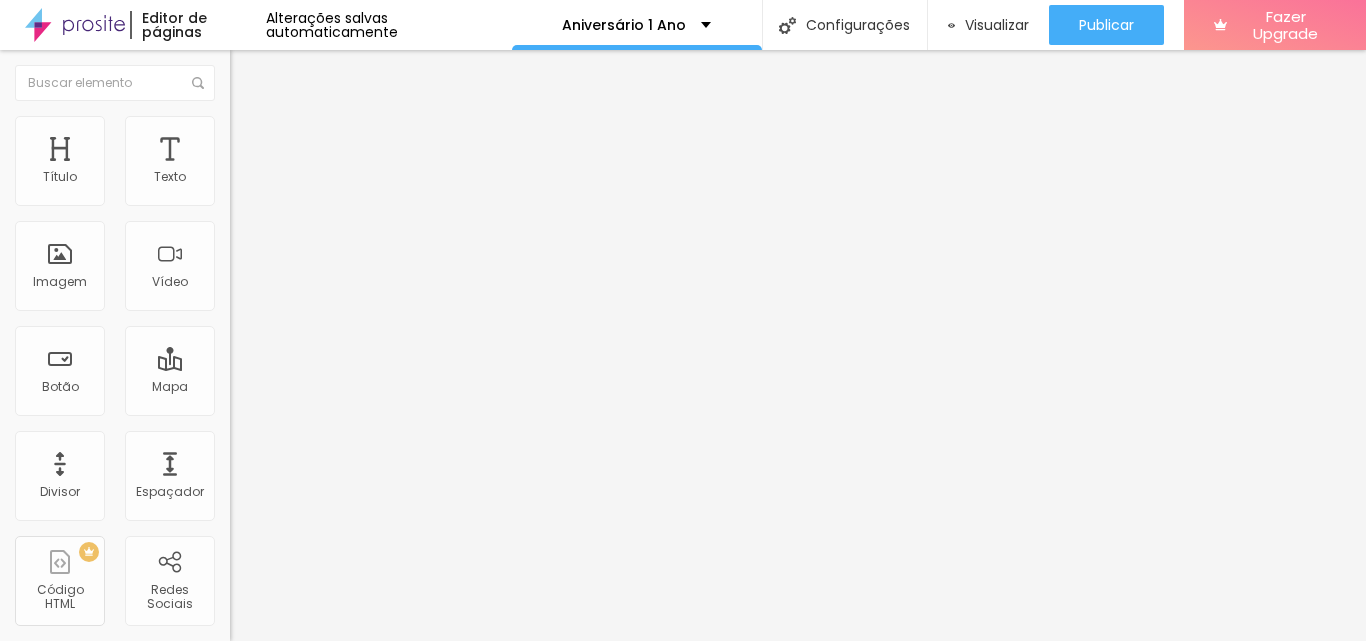 click on "Estilo" at bounding box center (345, 126) 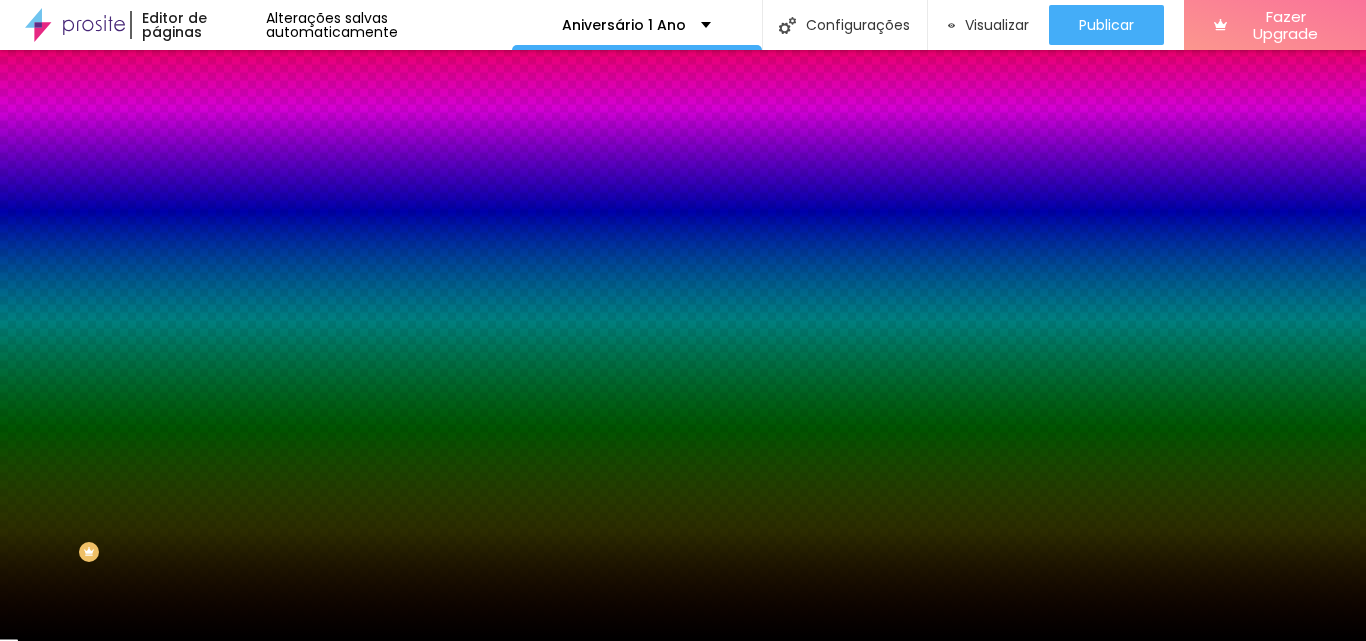 click at bounding box center (345, 191) 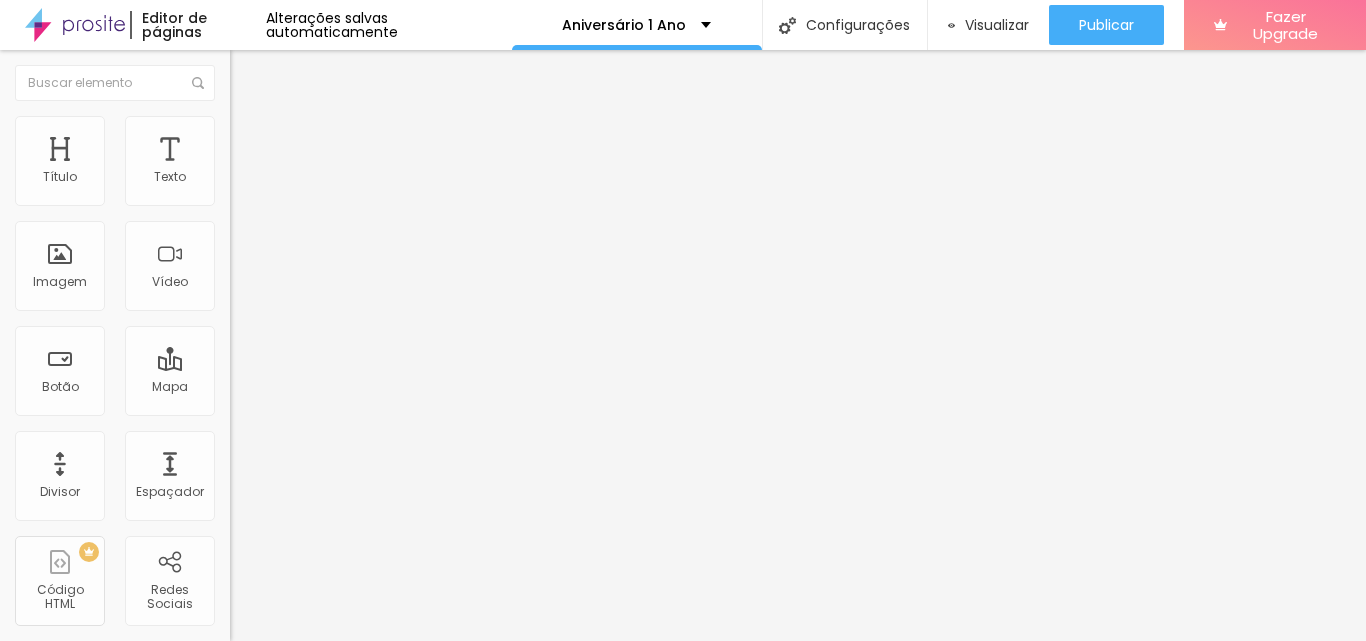 click on "Estilo" at bounding box center (345, 126) 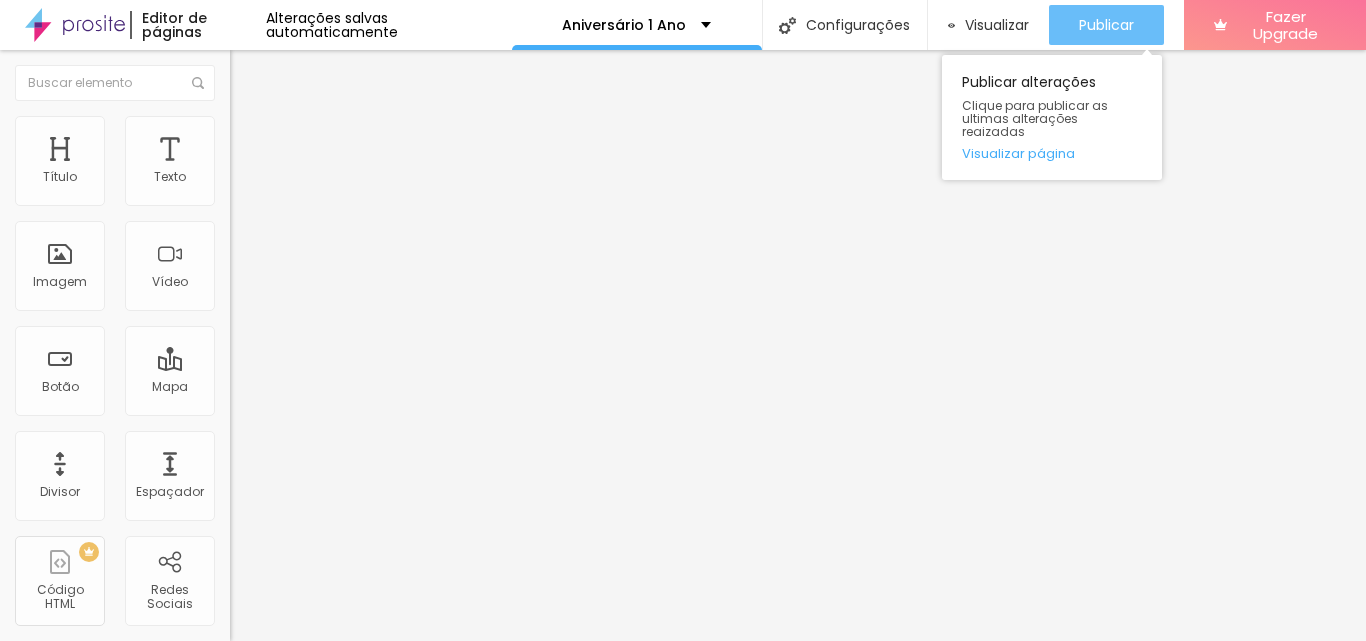 click on "Publicar" at bounding box center [1106, 25] 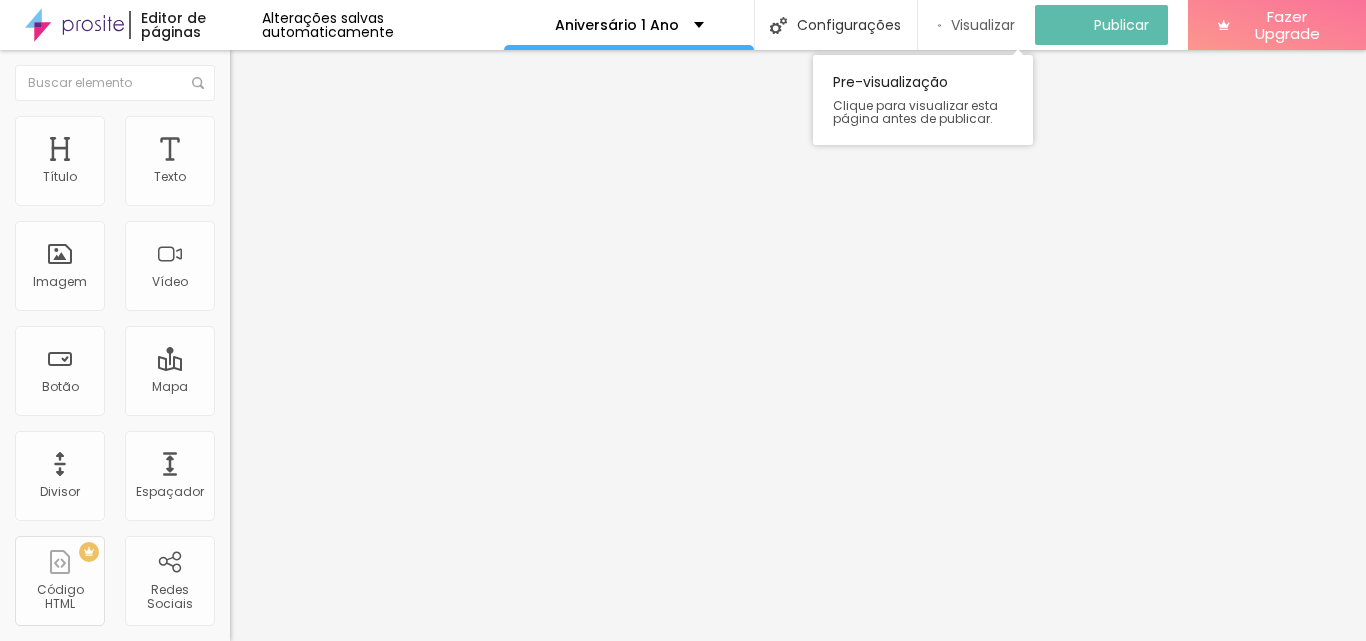 click on "Visualizar" at bounding box center (983, 25) 